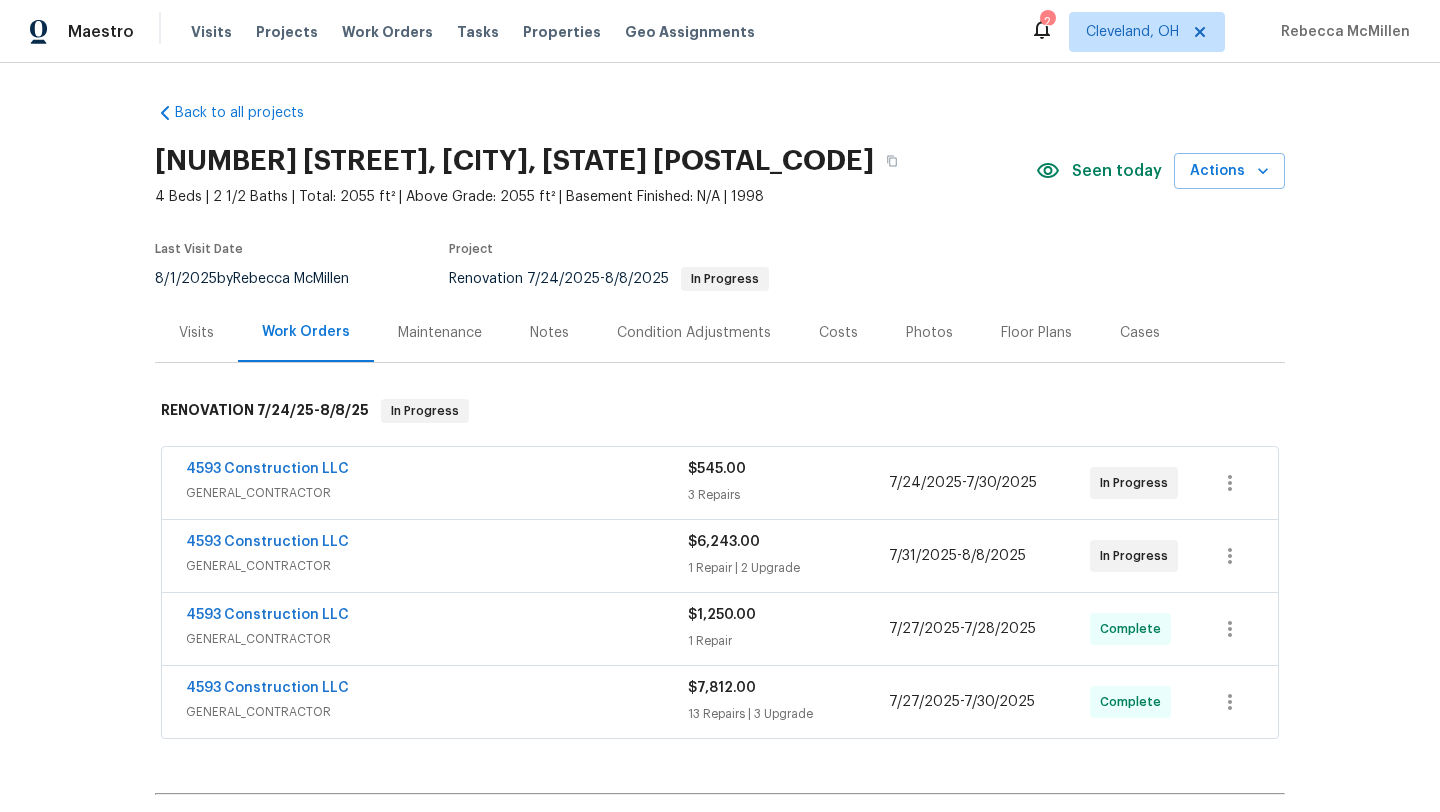 scroll, scrollTop: 0, scrollLeft: 0, axis: both 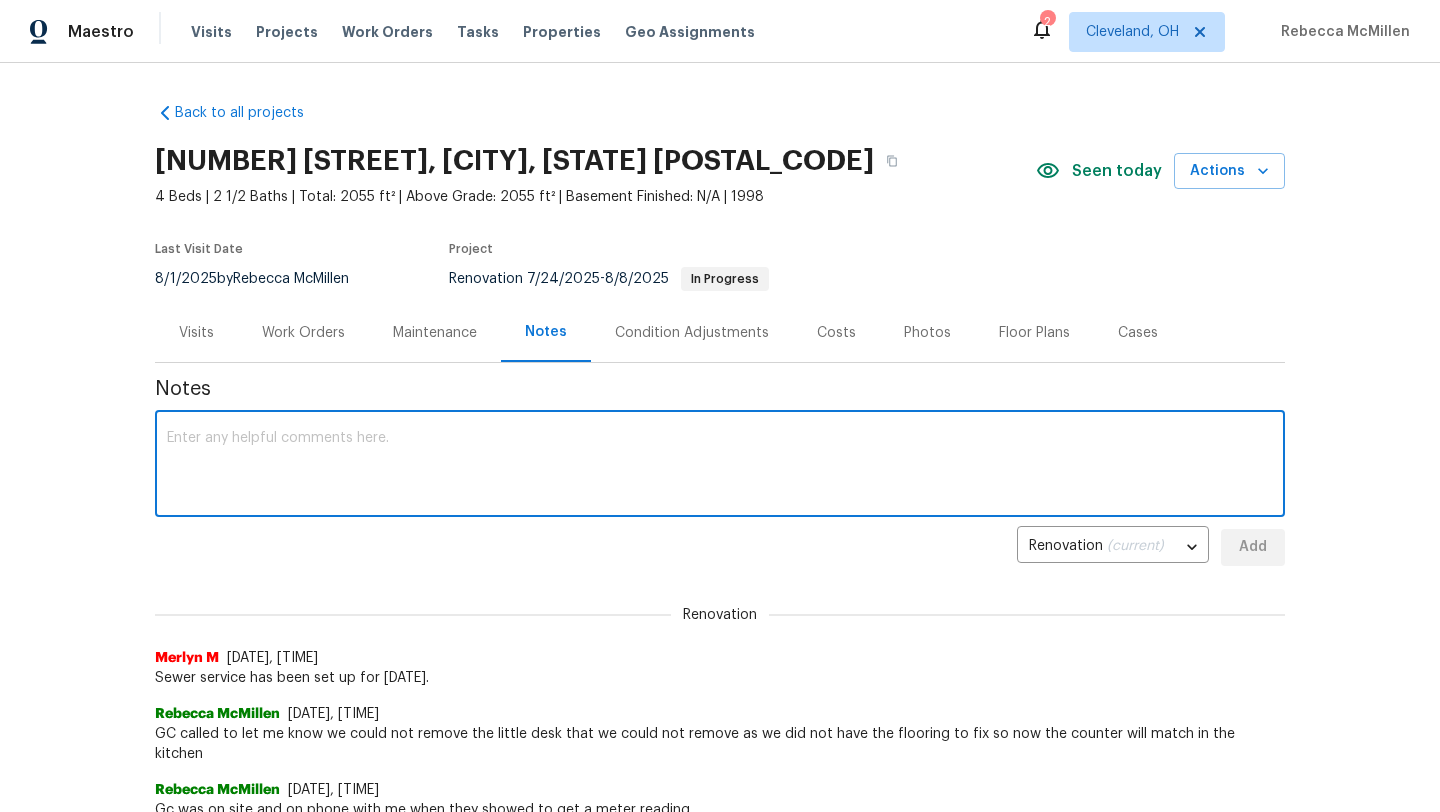click at bounding box center (720, 466) 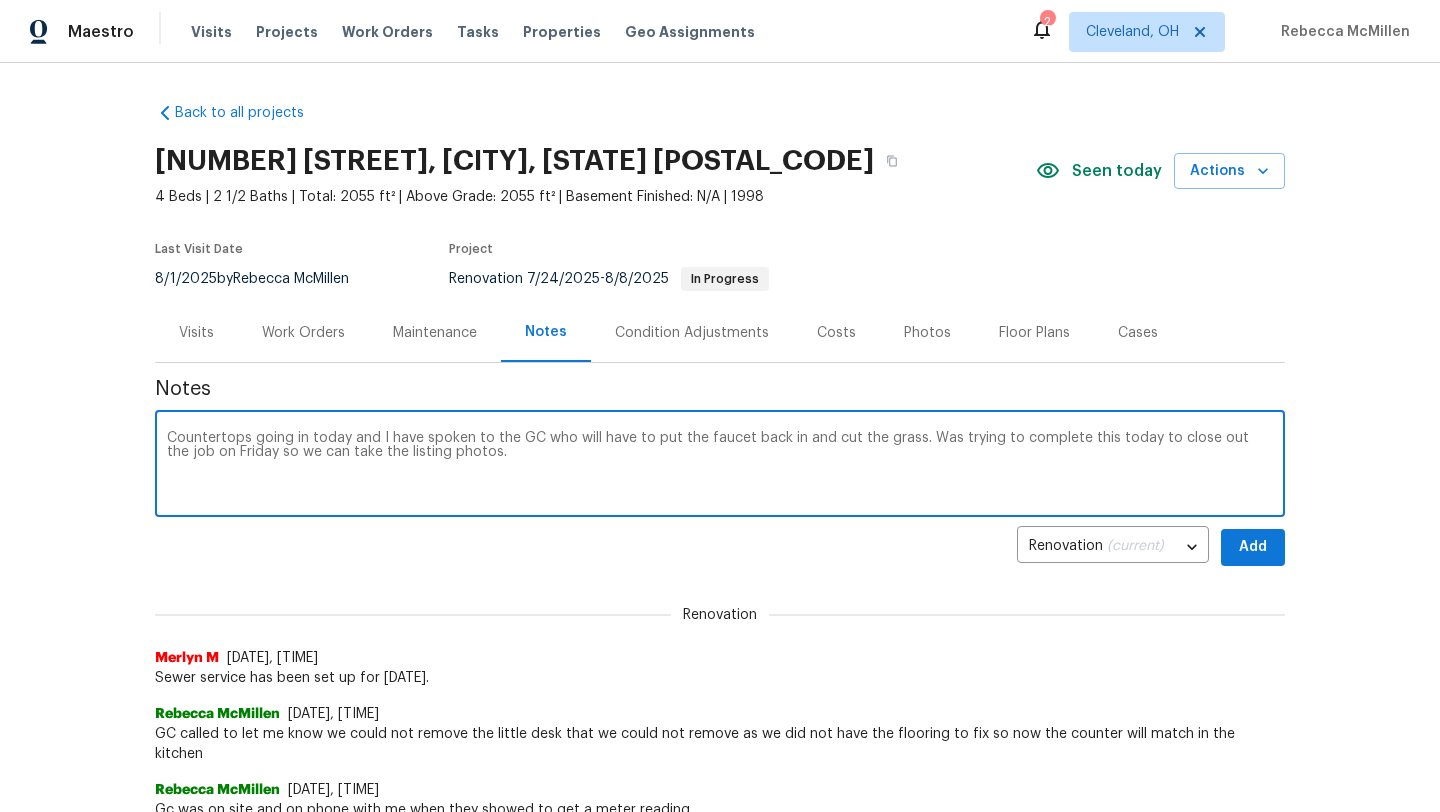 type on "Countertops going in today and I have spoken to the GC who will have to put the faucet back in and cut the grass. Was trying to complete this today to close out the job on Friday so we can take the listing photos." 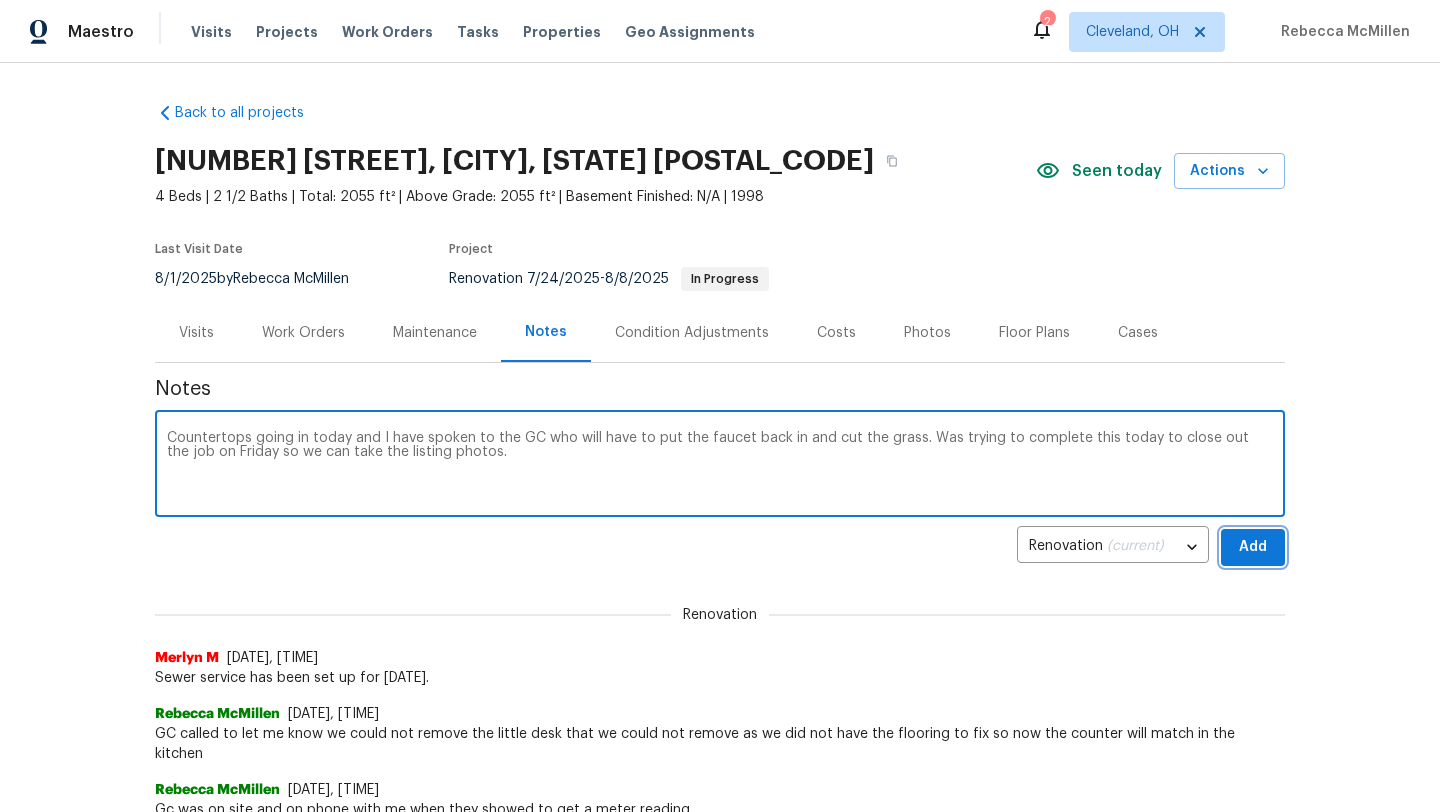 click on "Add" at bounding box center (1253, 547) 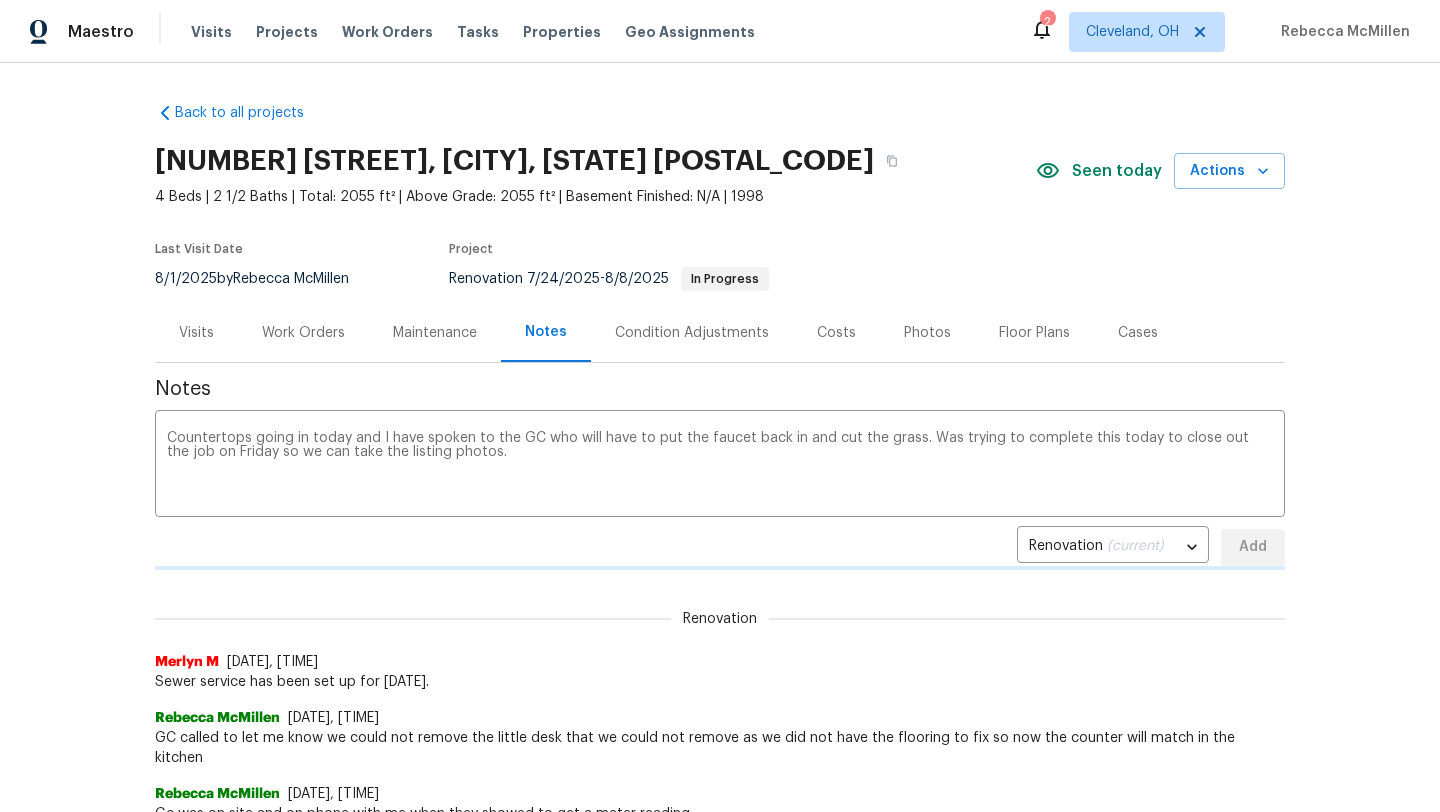 type 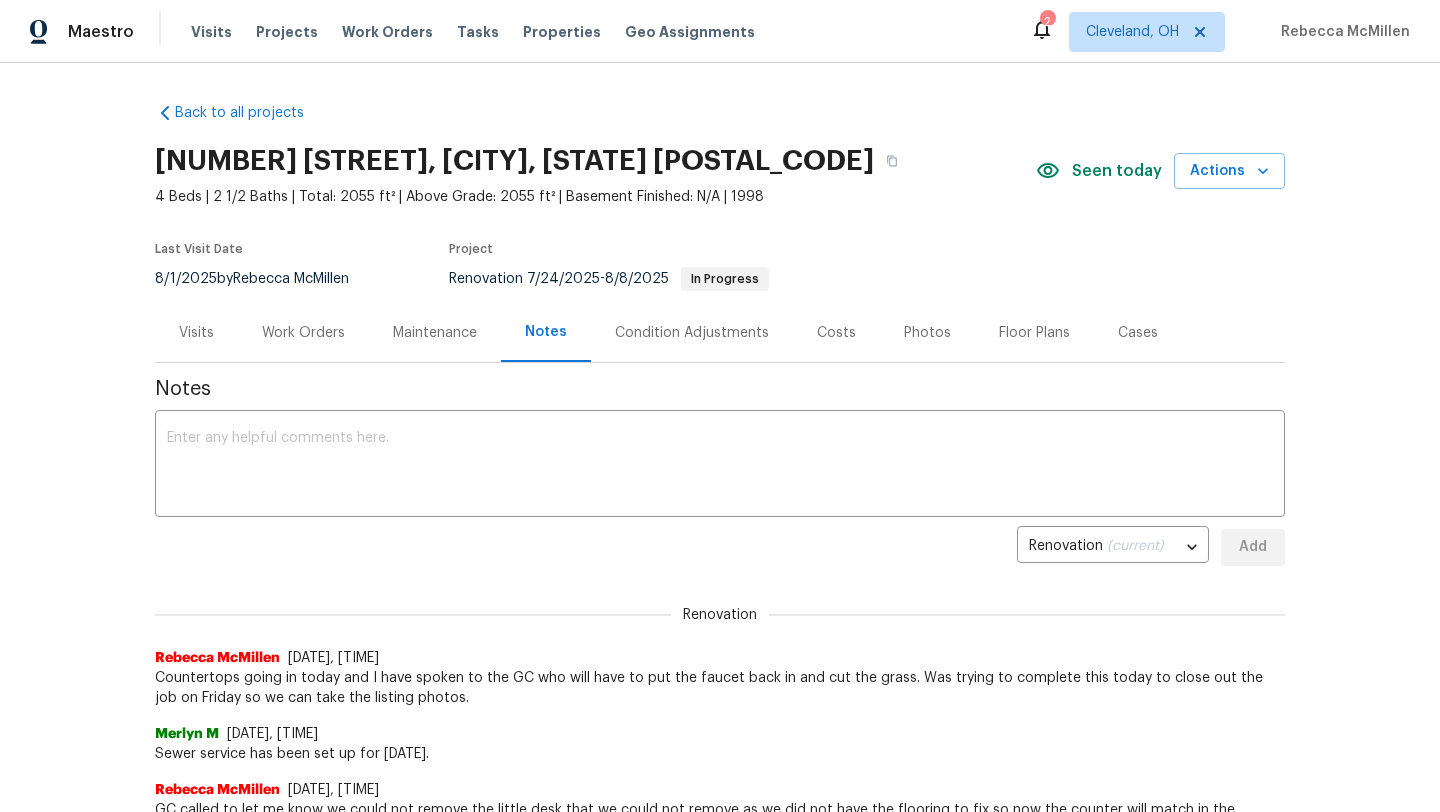 click on "Visits" at bounding box center [196, 333] 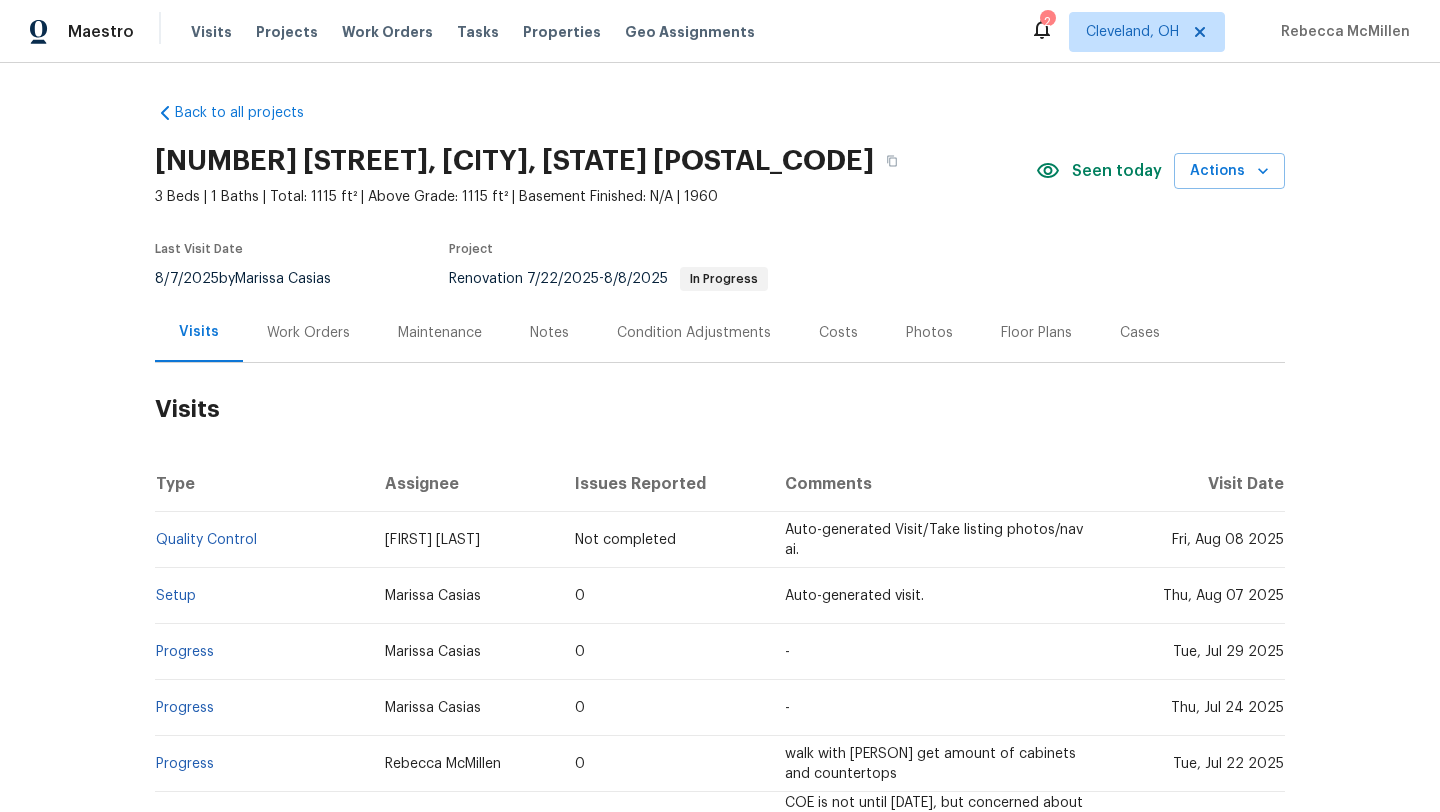 scroll, scrollTop: 0, scrollLeft: 0, axis: both 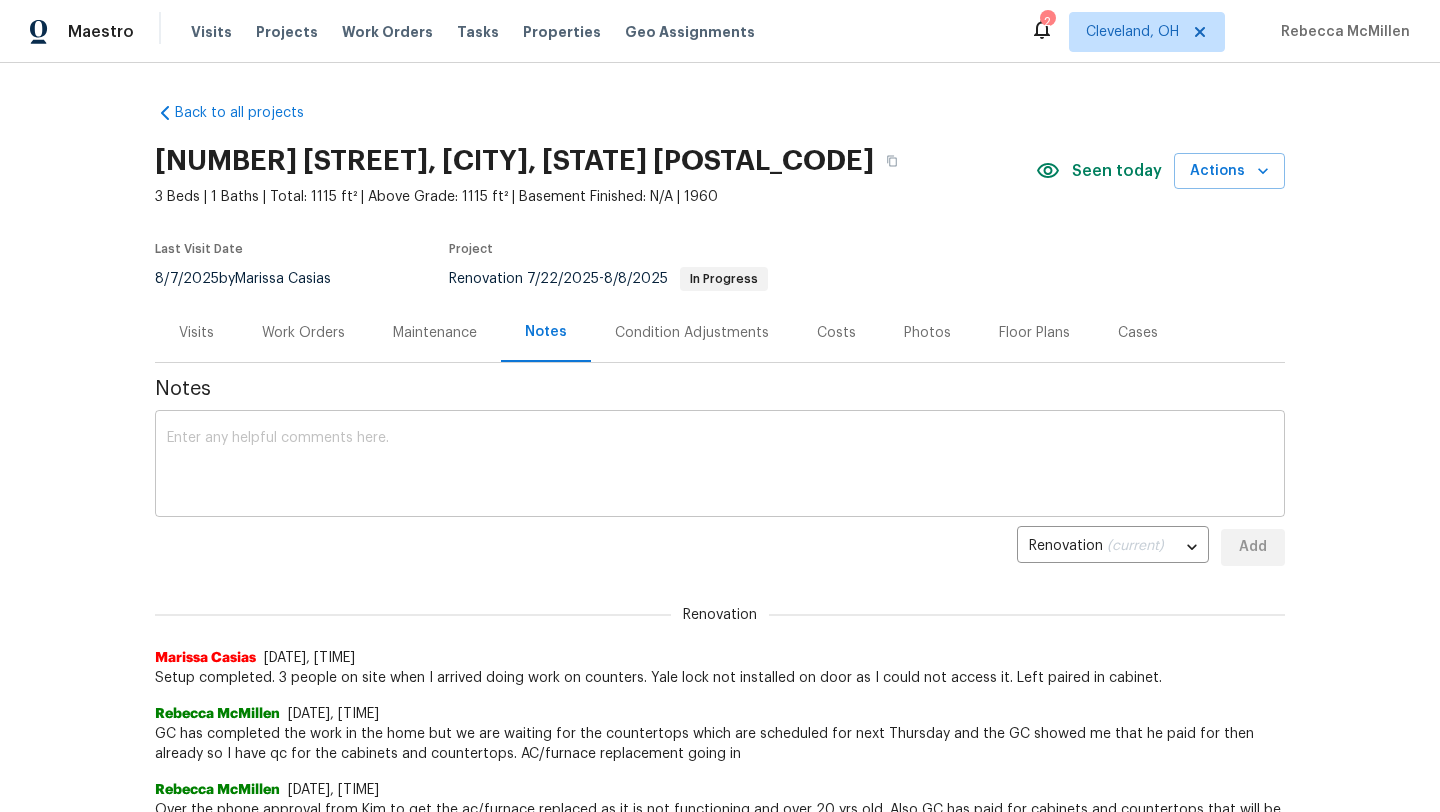 click at bounding box center [720, 466] 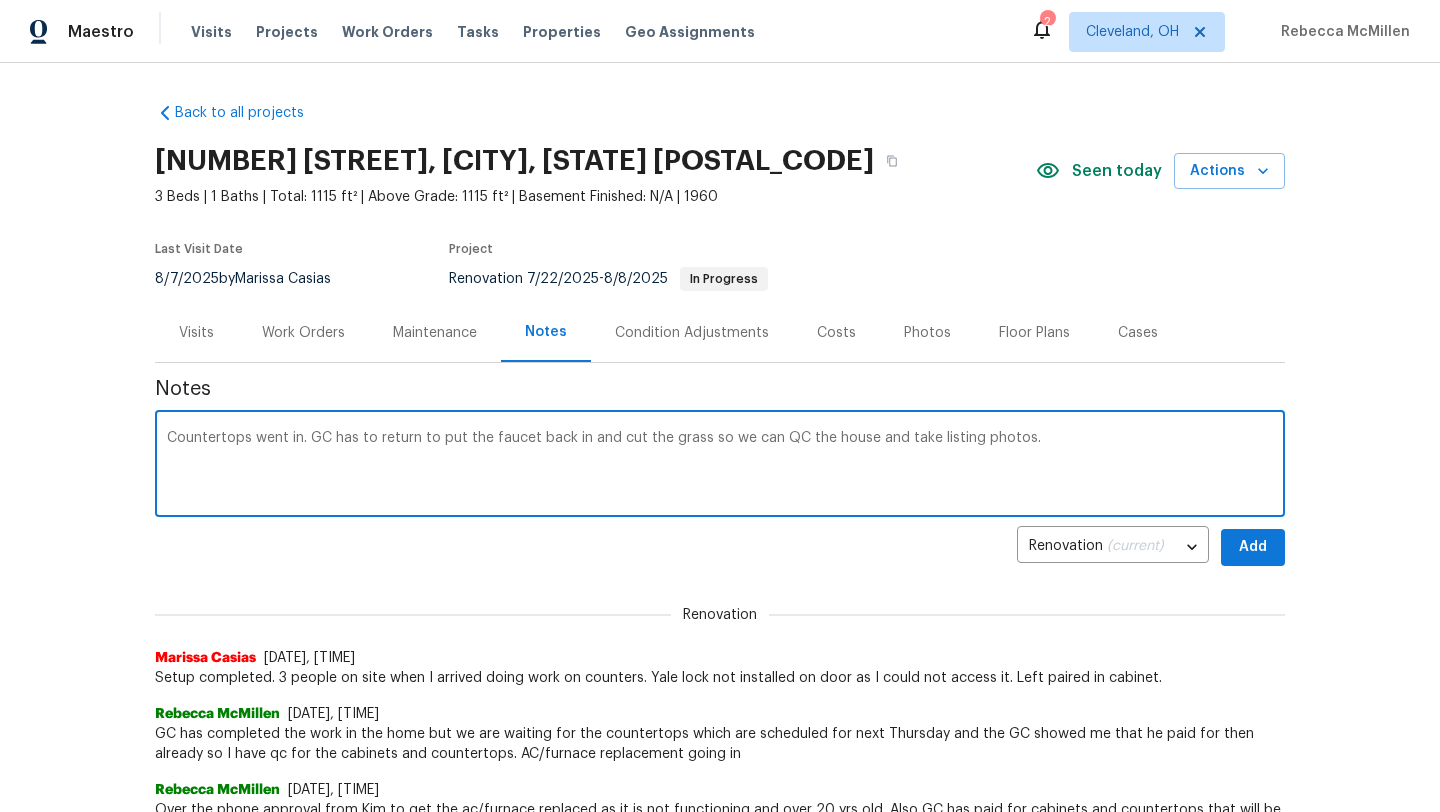 type on "Countertops went in. GC has to return to put the faucet back in and cut the grass so we can QC the house and take listing photos." 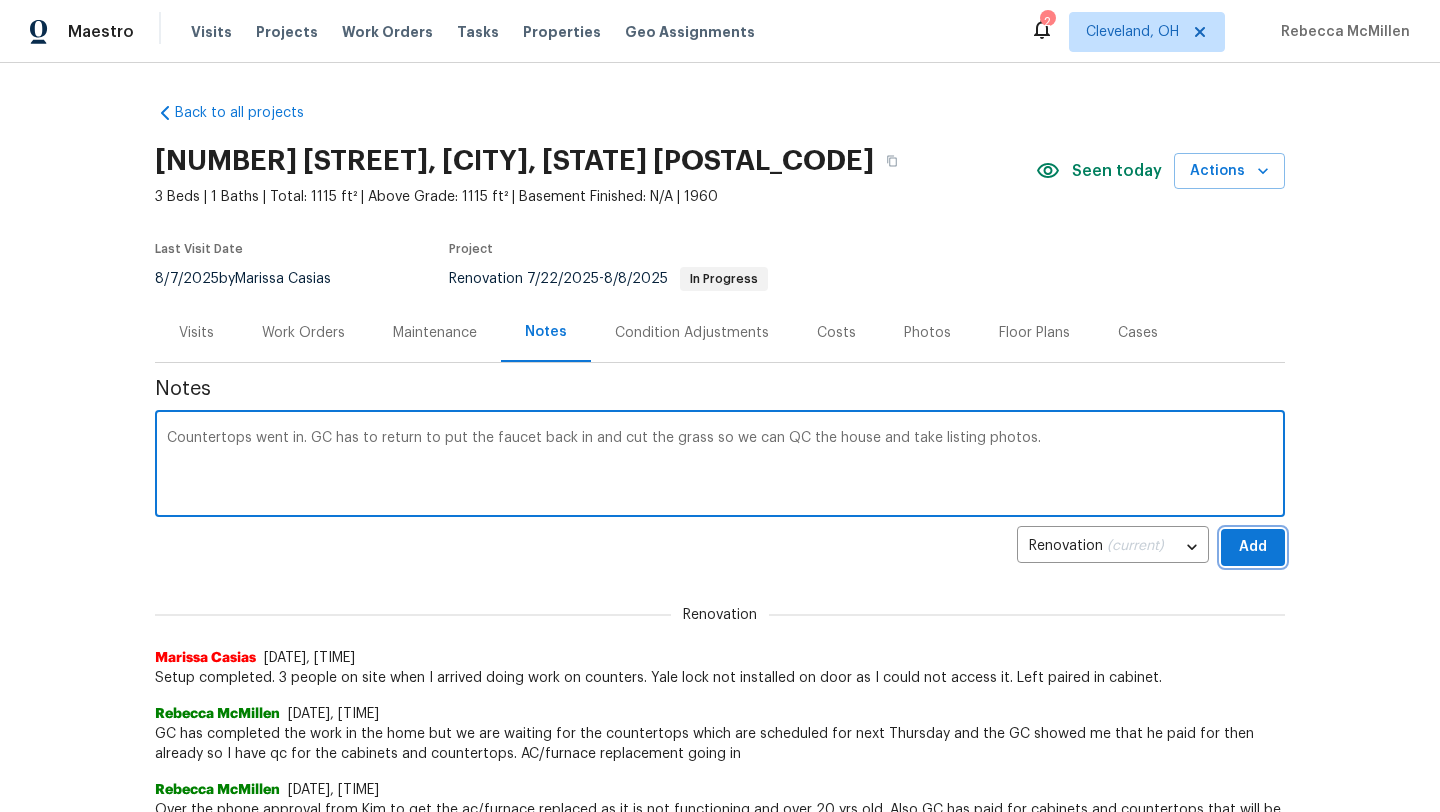 click on "Add" at bounding box center (1253, 547) 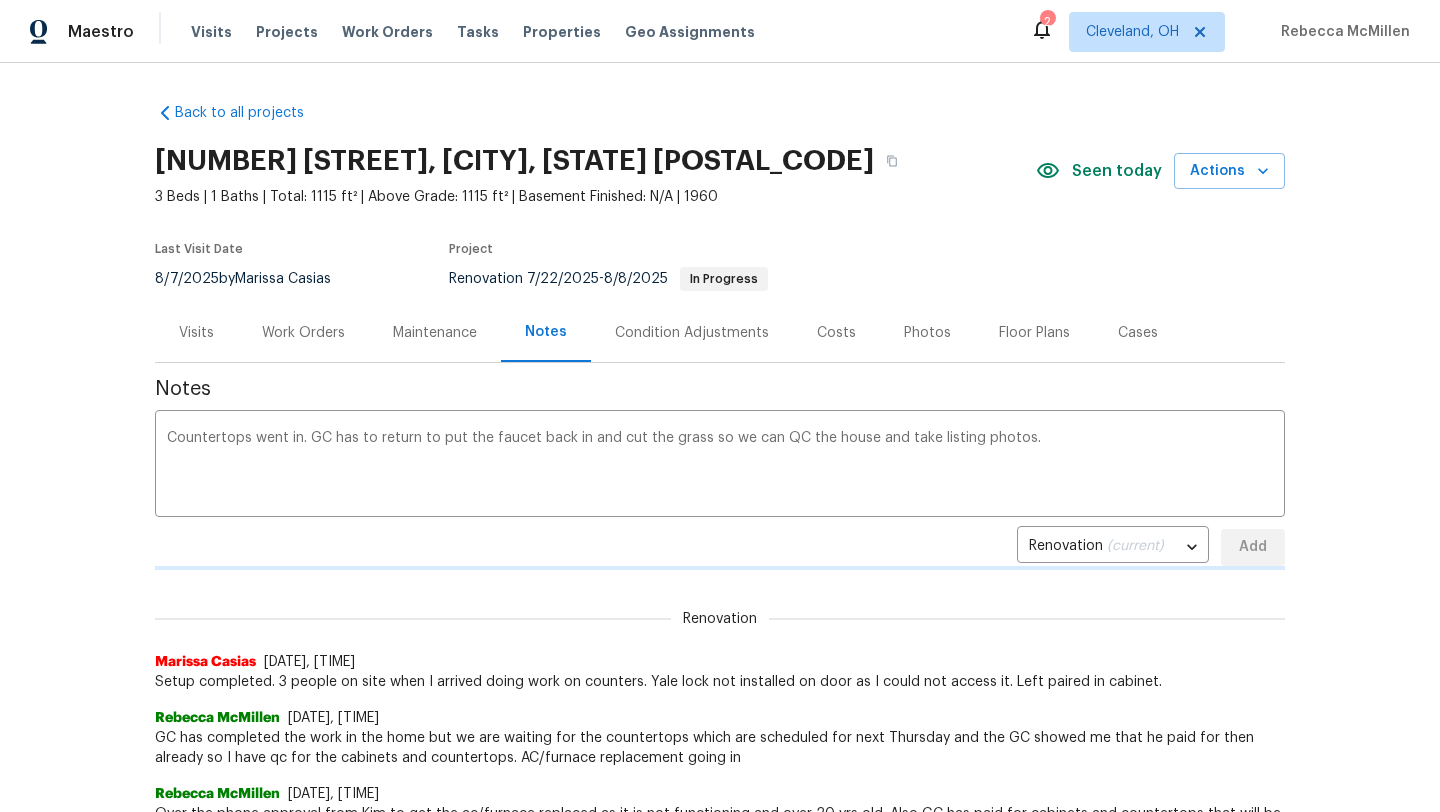 type 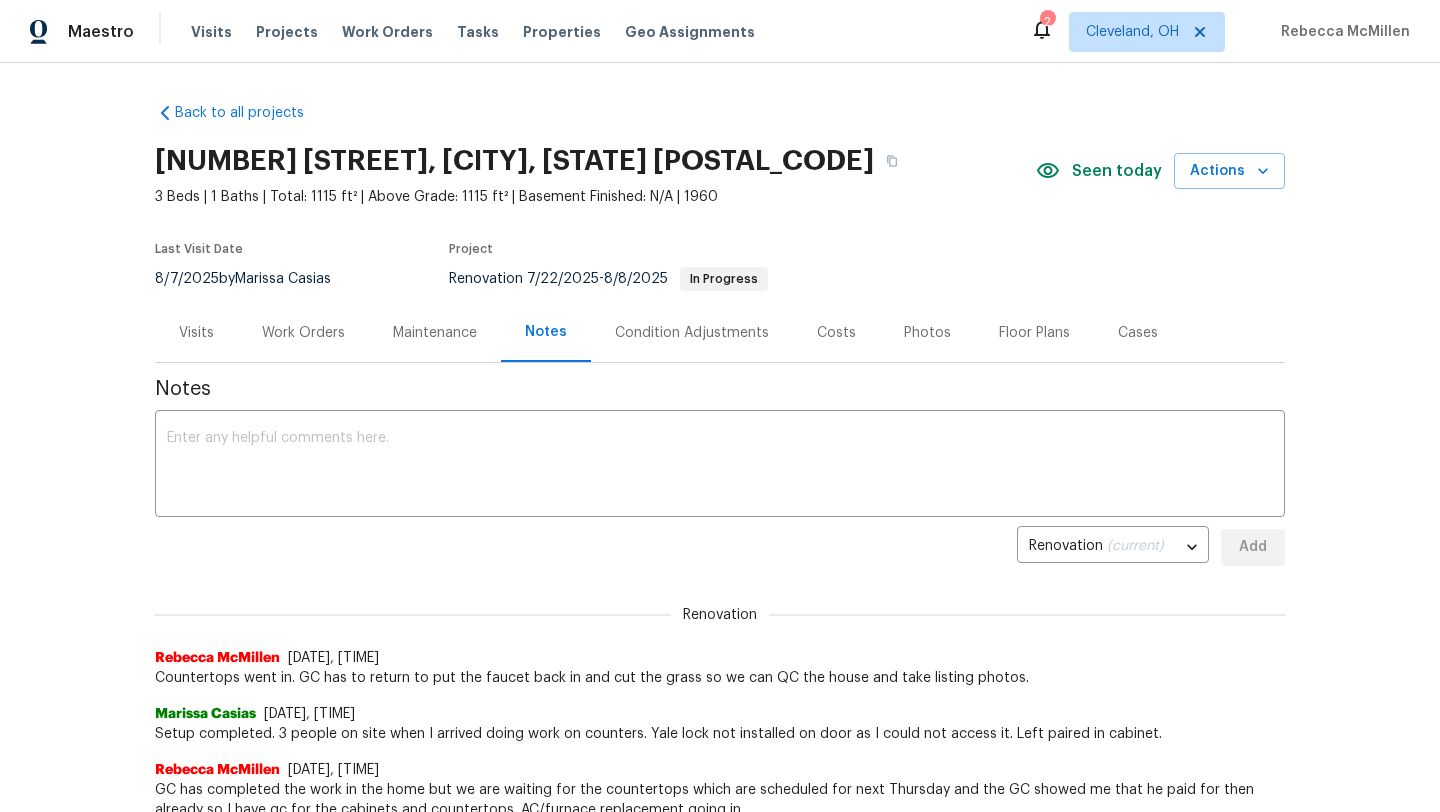 click on "Visits" at bounding box center (196, 333) 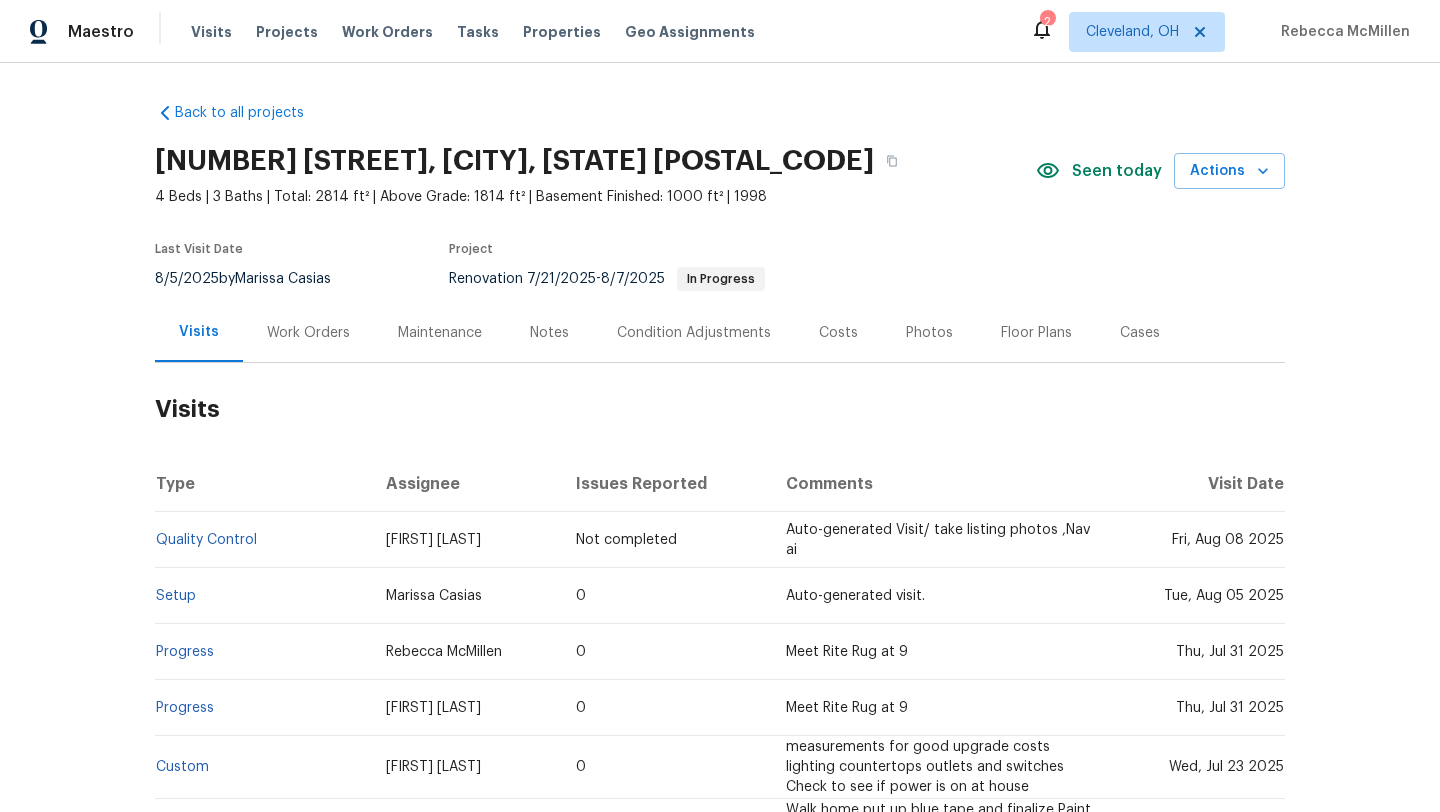 scroll, scrollTop: 0, scrollLeft: 0, axis: both 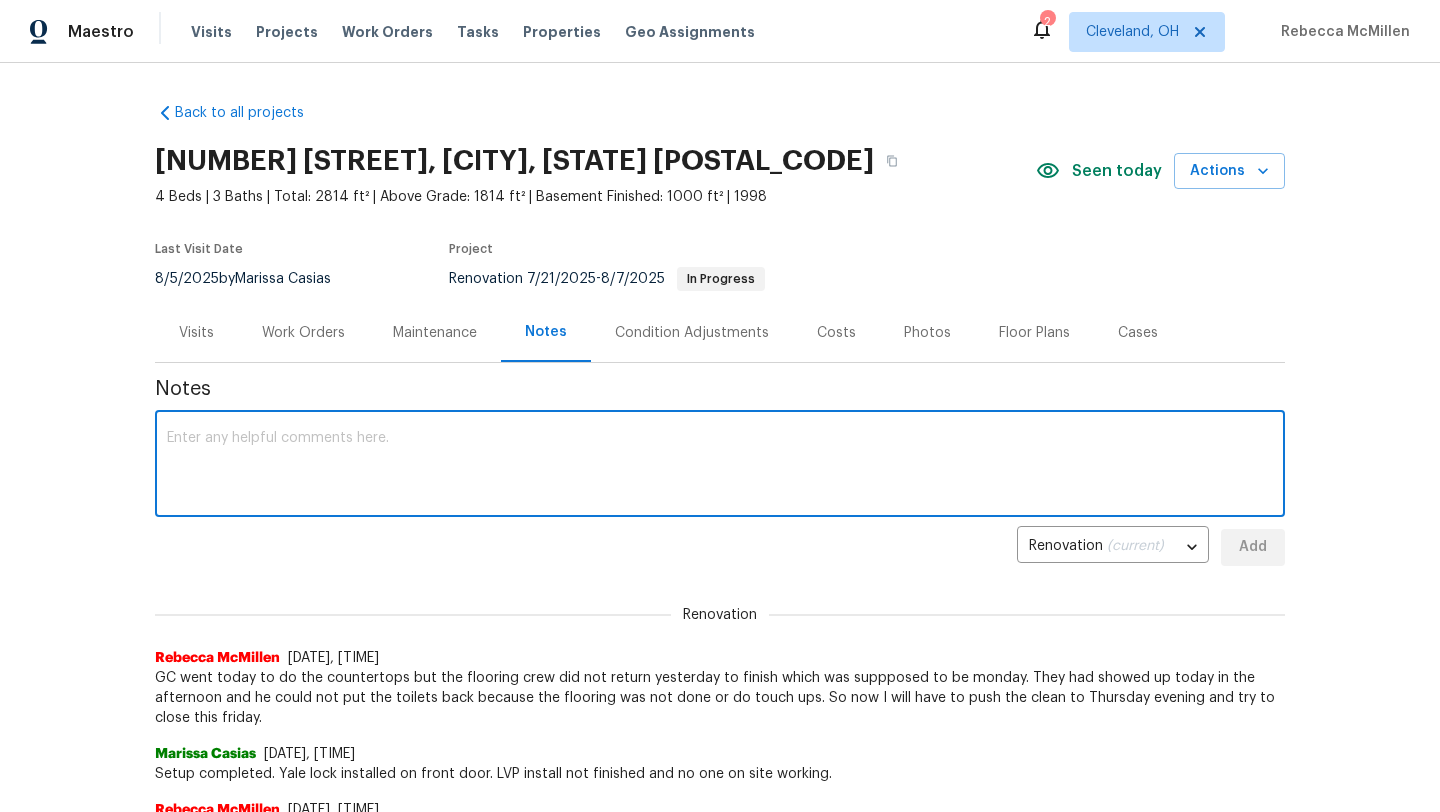 click at bounding box center (720, 466) 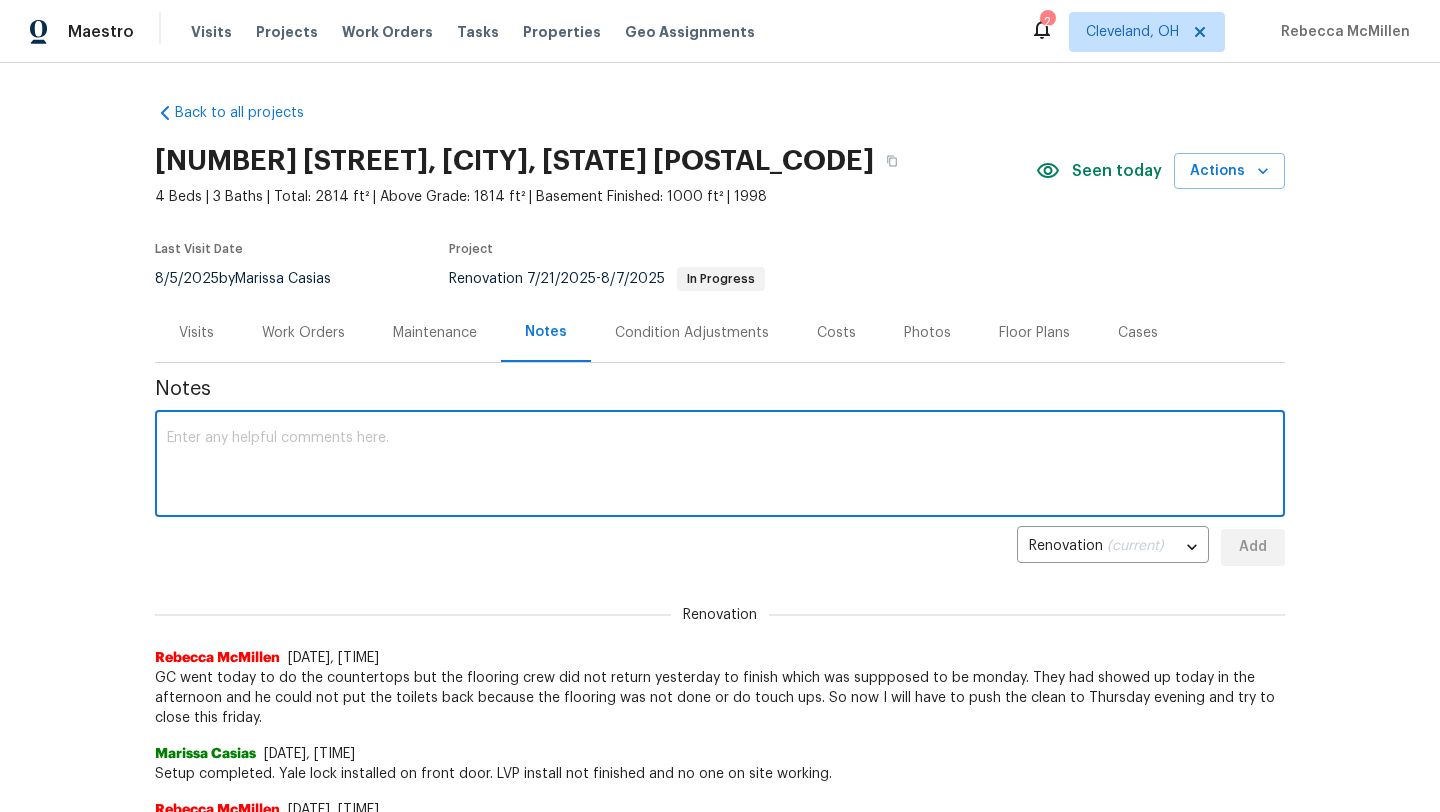 click at bounding box center [720, 466] 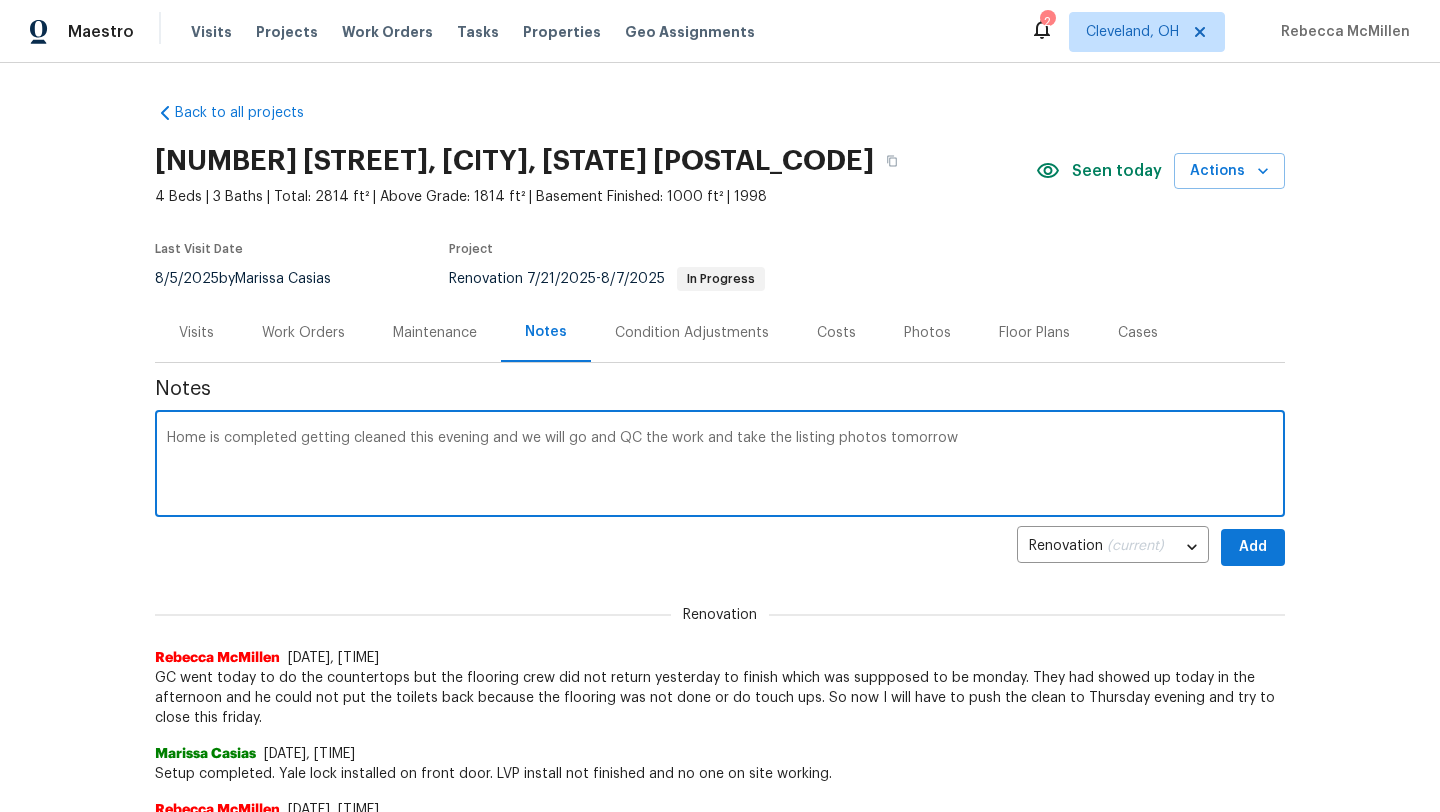 type on "Home is completed getting cleaned this evening and we will go and QC the work and take the listing photos tomorrow" 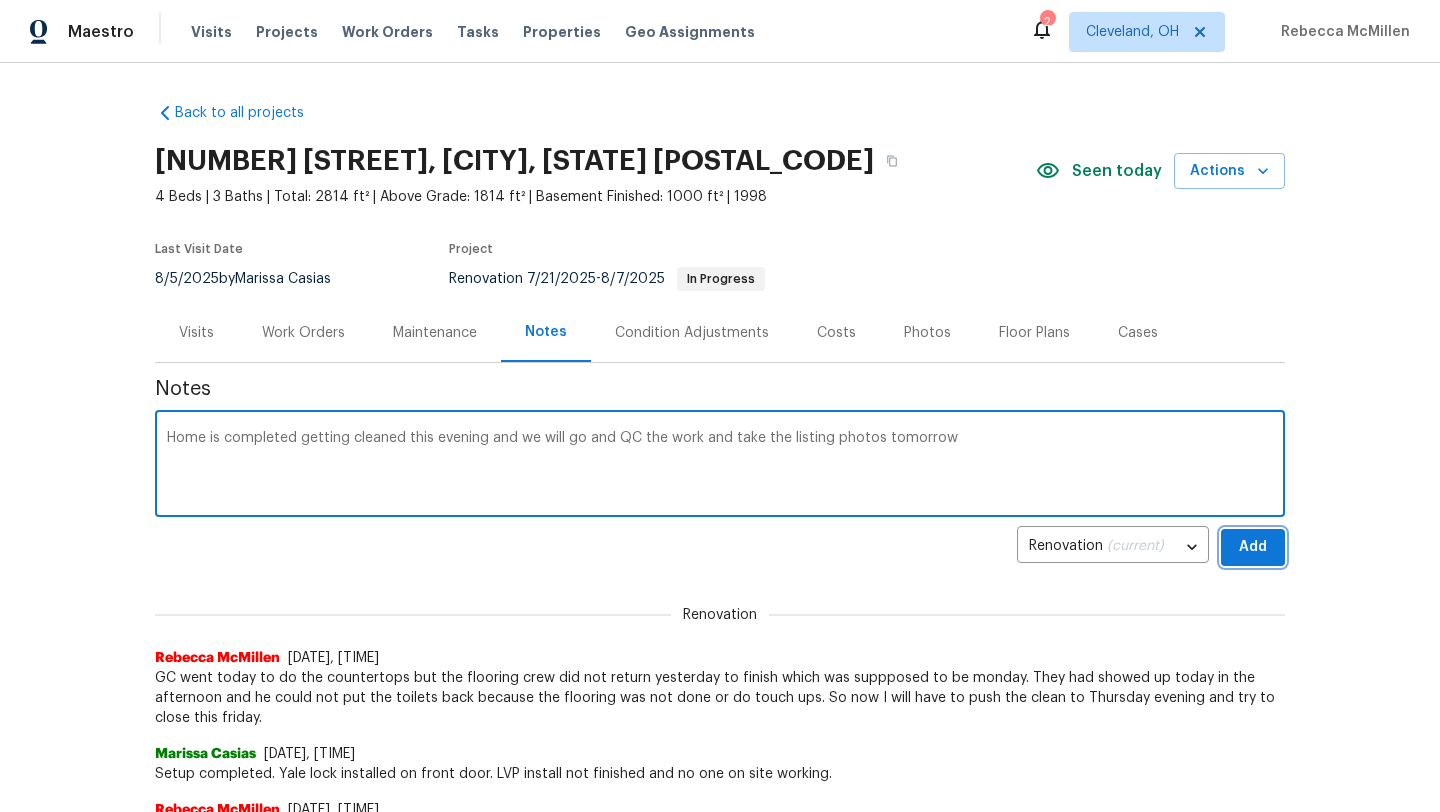 click on "Add" at bounding box center (1253, 547) 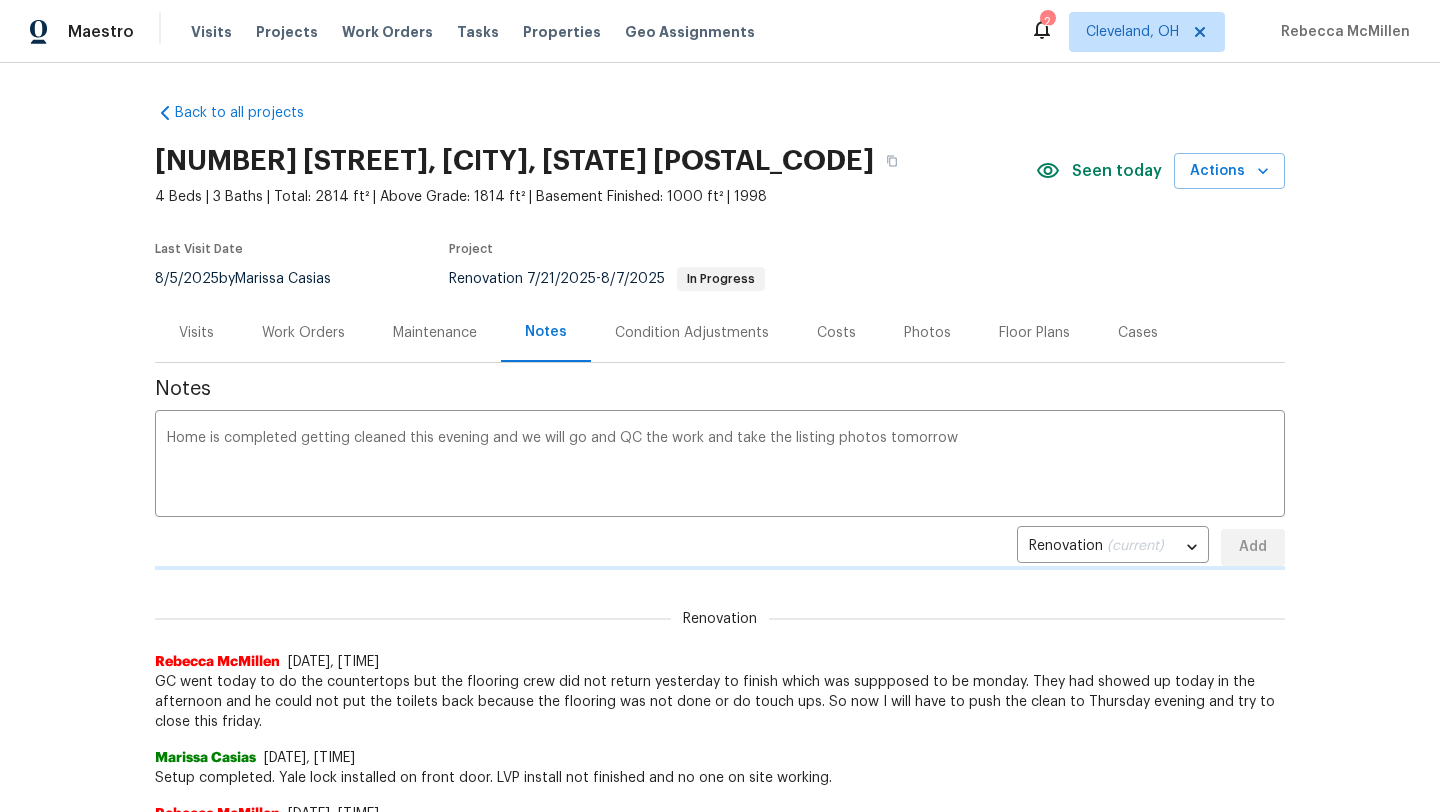type 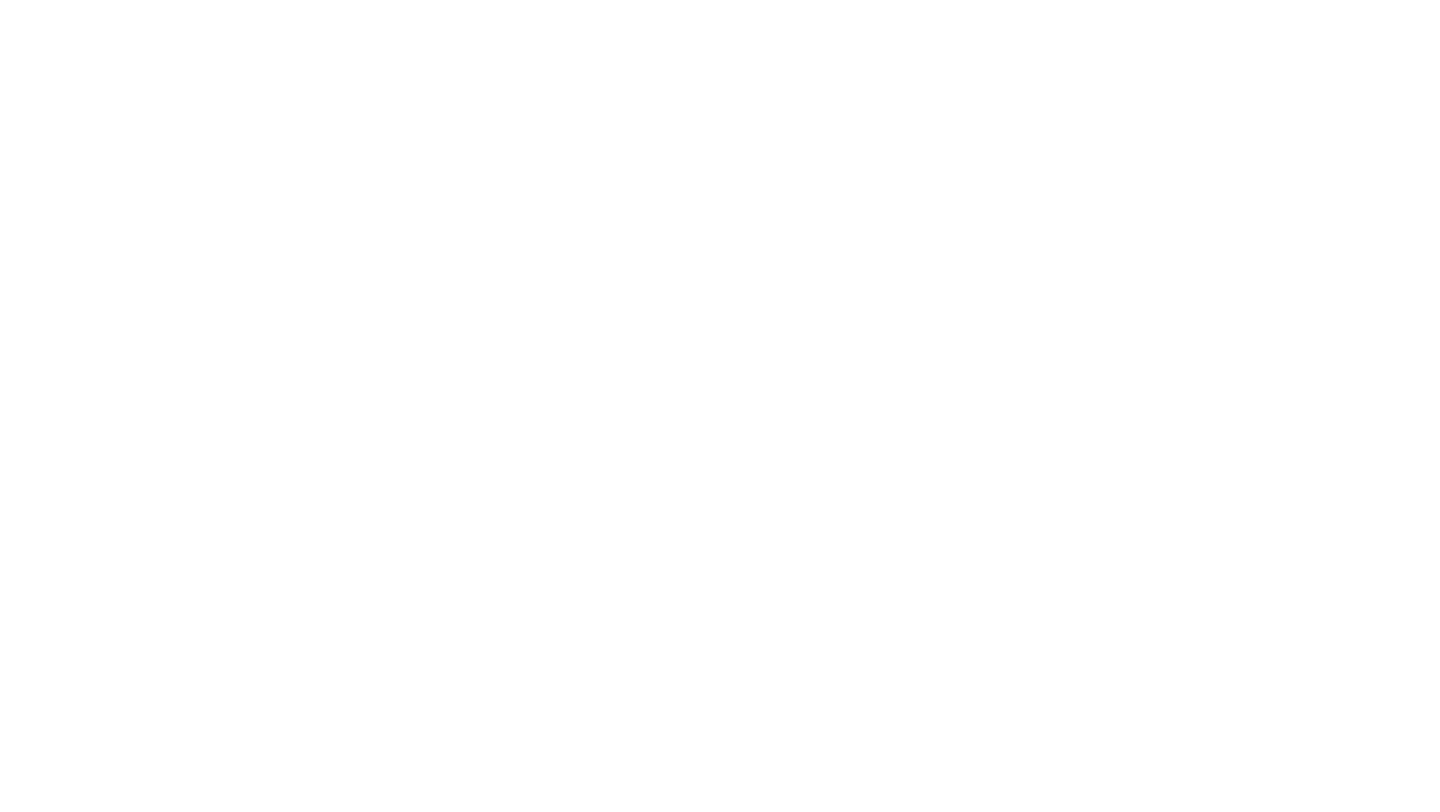 scroll, scrollTop: 0, scrollLeft: 0, axis: both 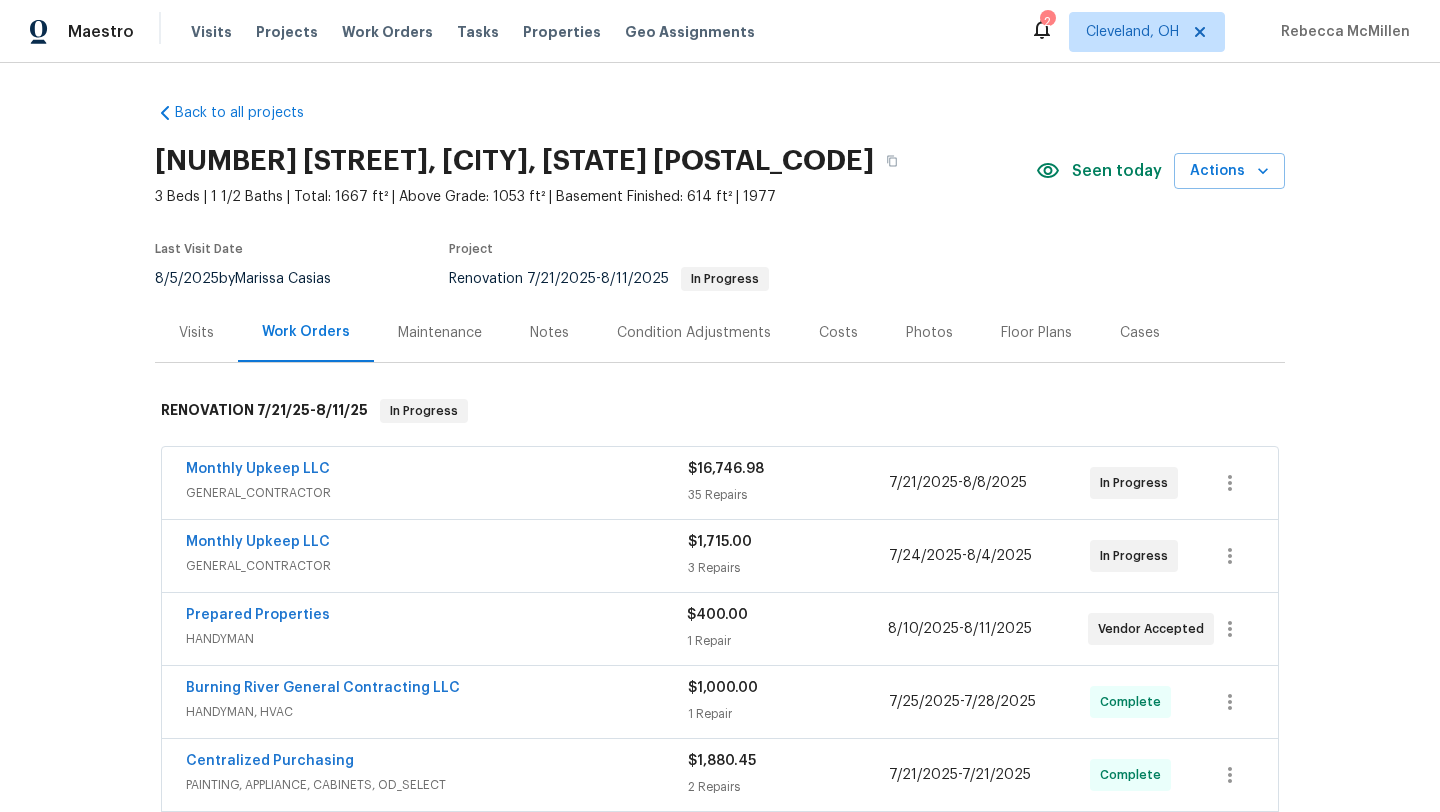 click on "Notes" at bounding box center [549, 333] 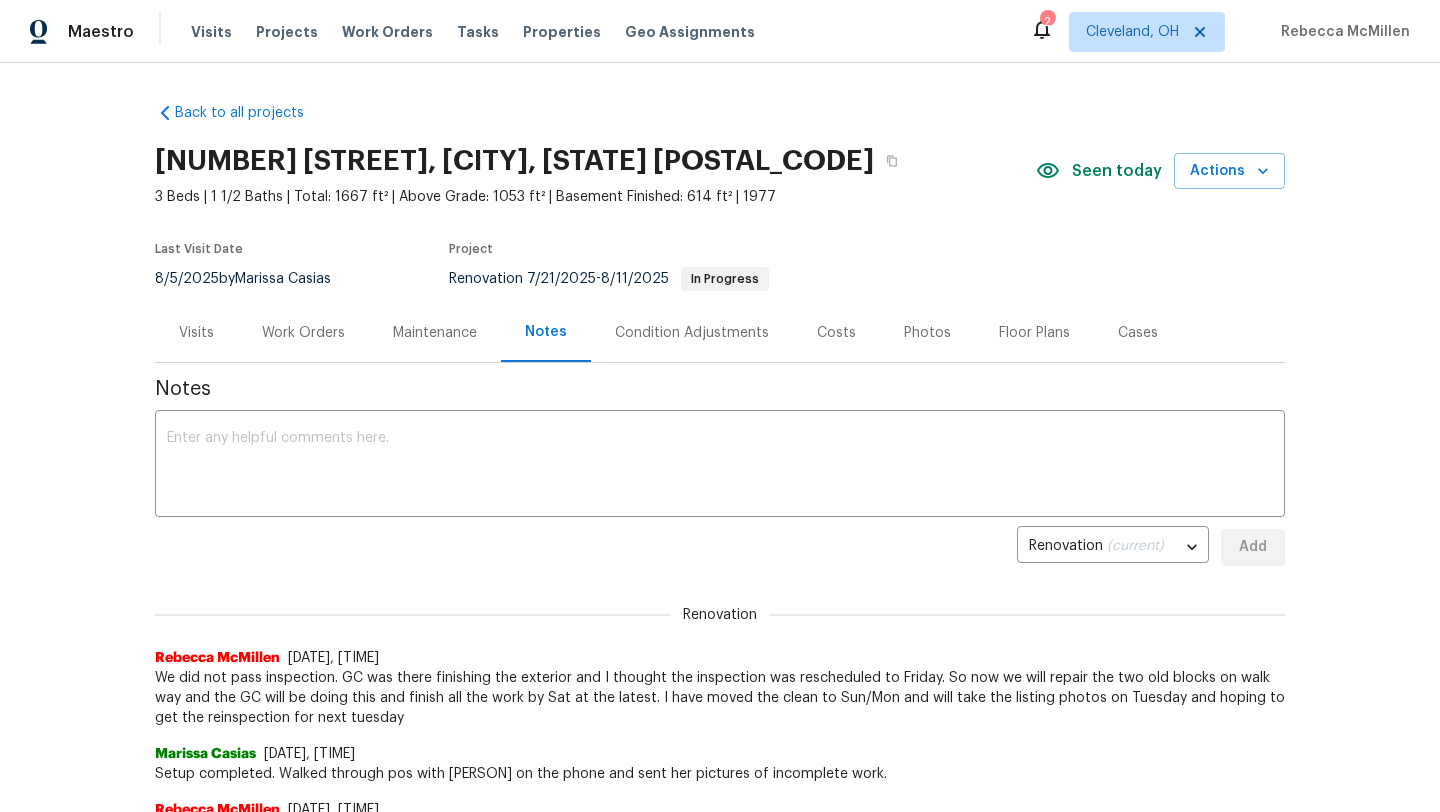 click on "Work Orders" at bounding box center (303, 333) 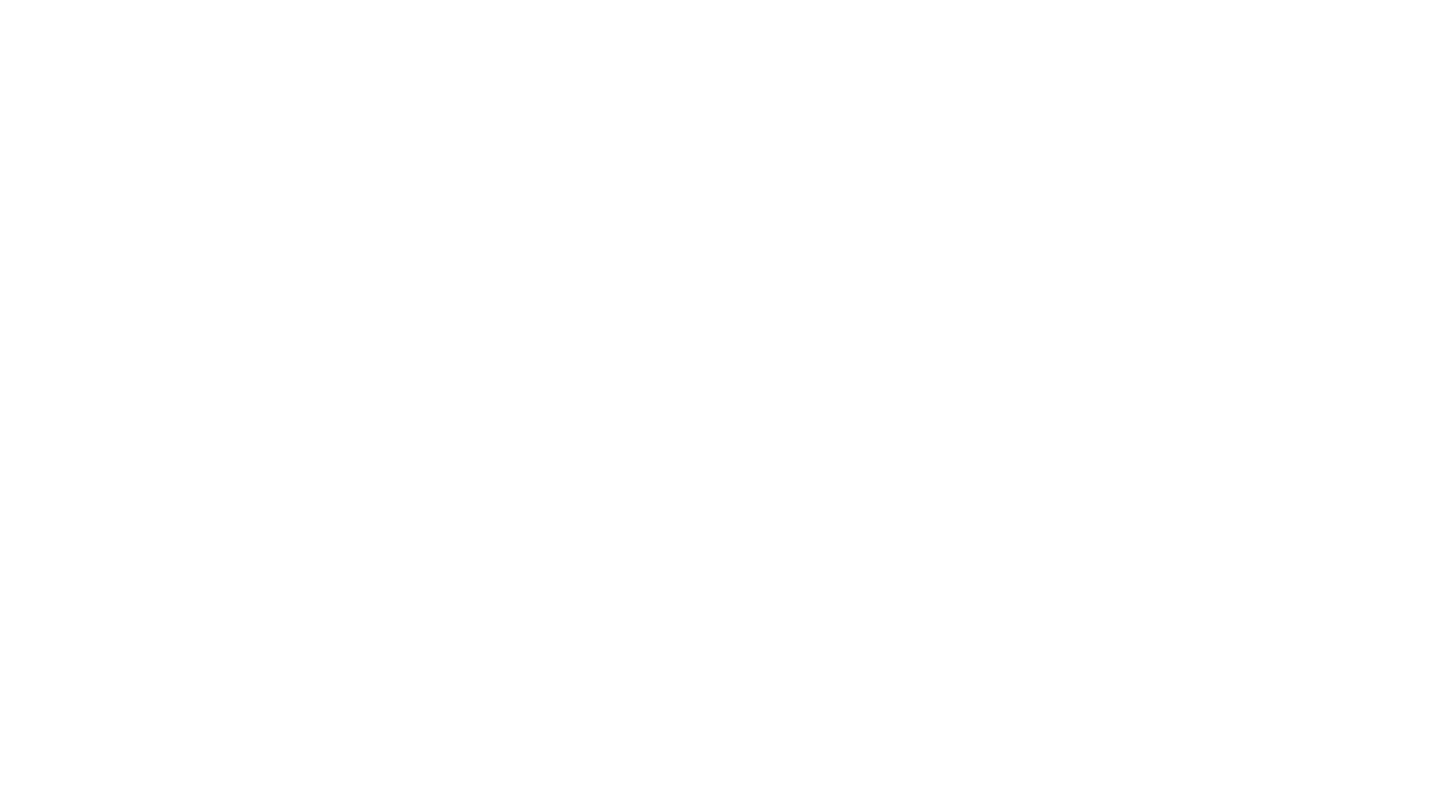 scroll, scrollTop: 0, scrollLeft: 0, axis: both 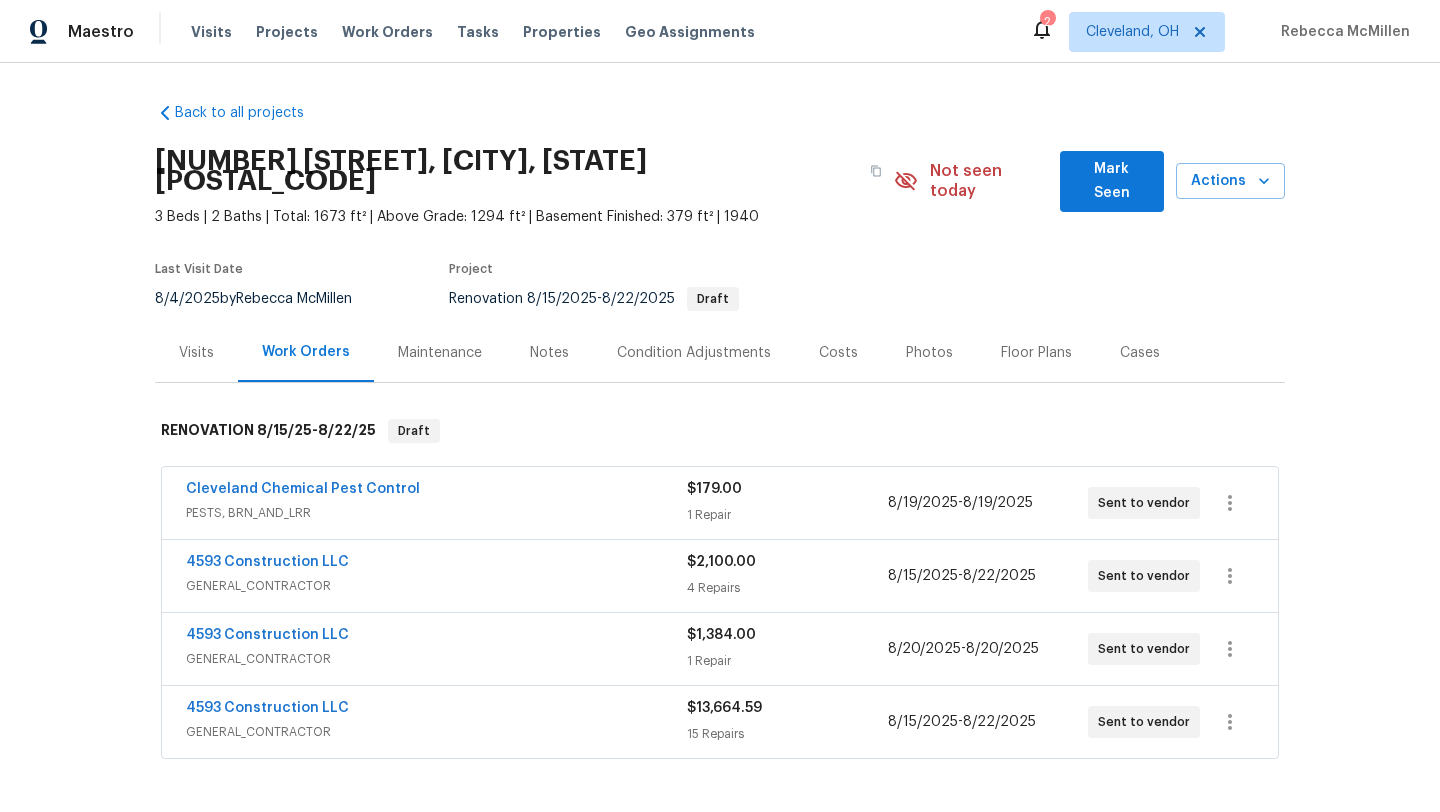 click on "Visits" at bounding box center (196, 353) 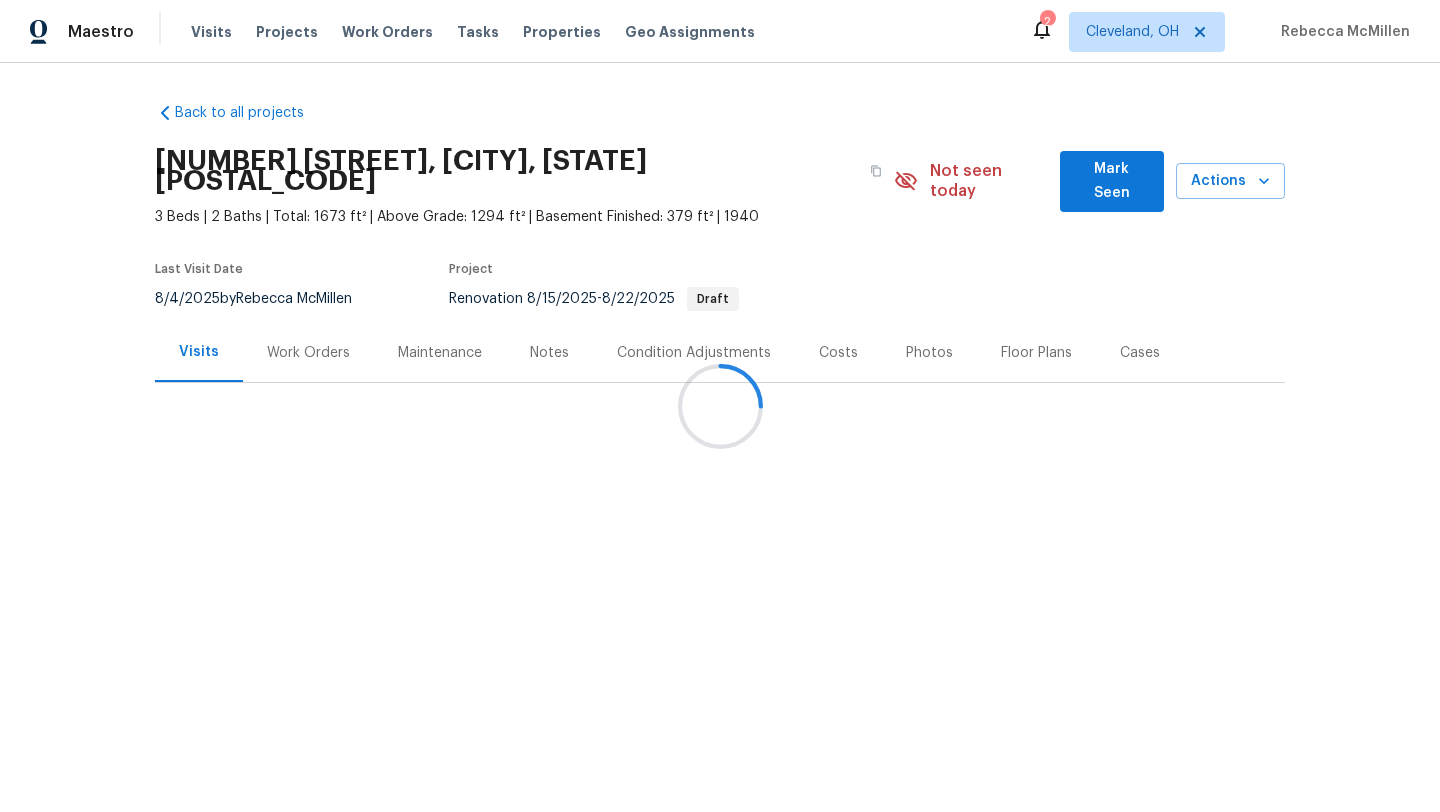 scroll, scrollTop: 0, scrollLeft: 0, axis: both 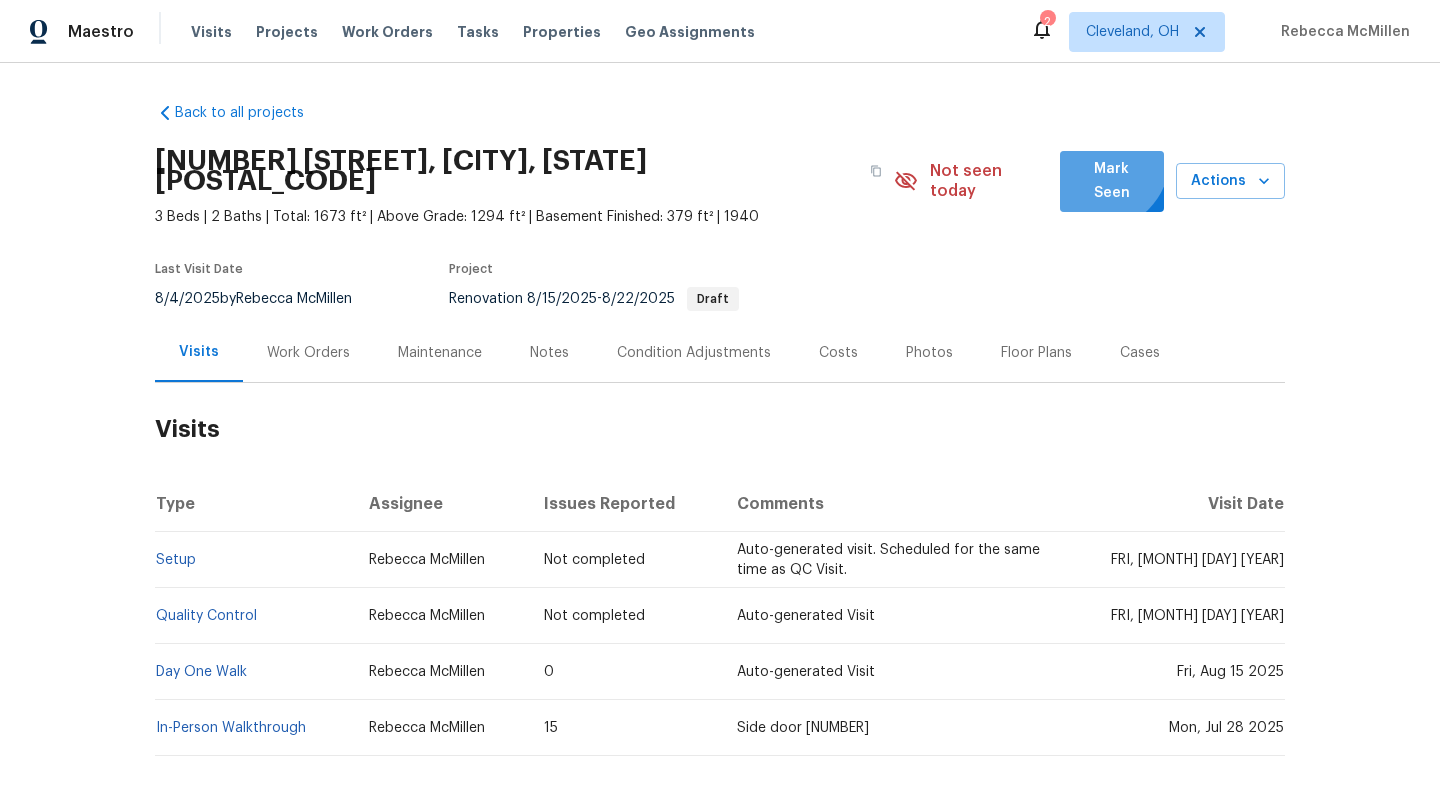 click on "Mark Seen" at bounding box center [1112, 181] 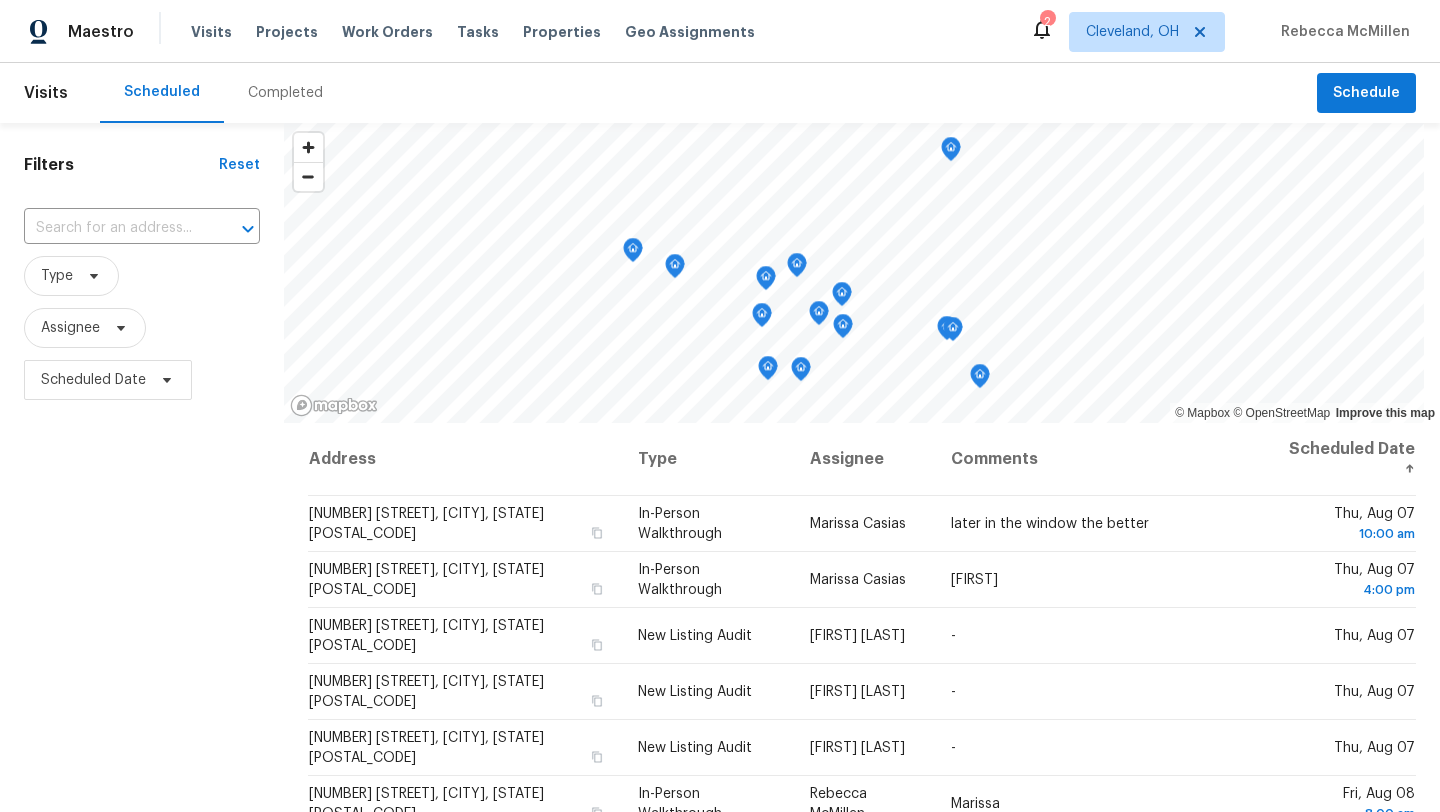 scroll, scrollTop: 0, scrollLeft: 0, axis: both 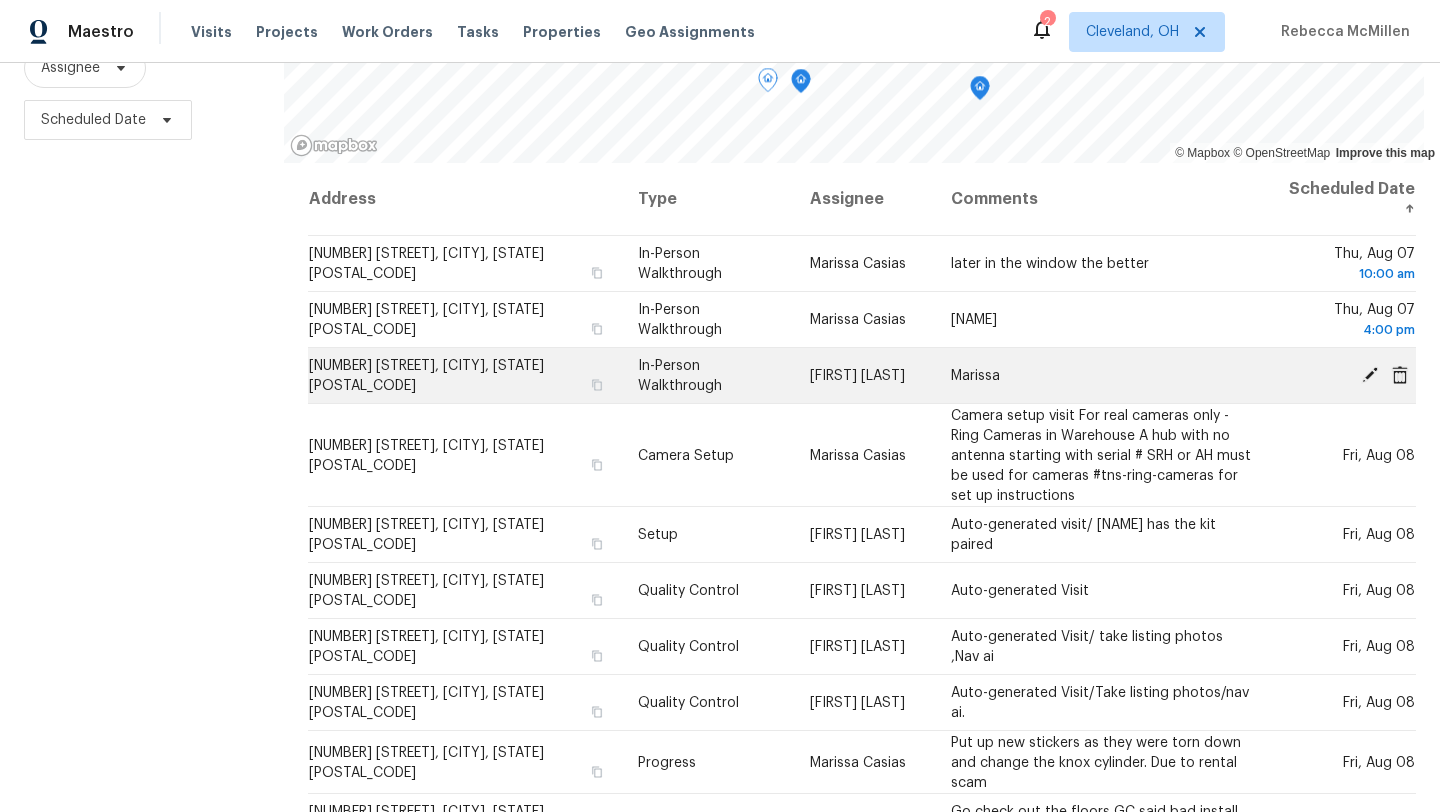click 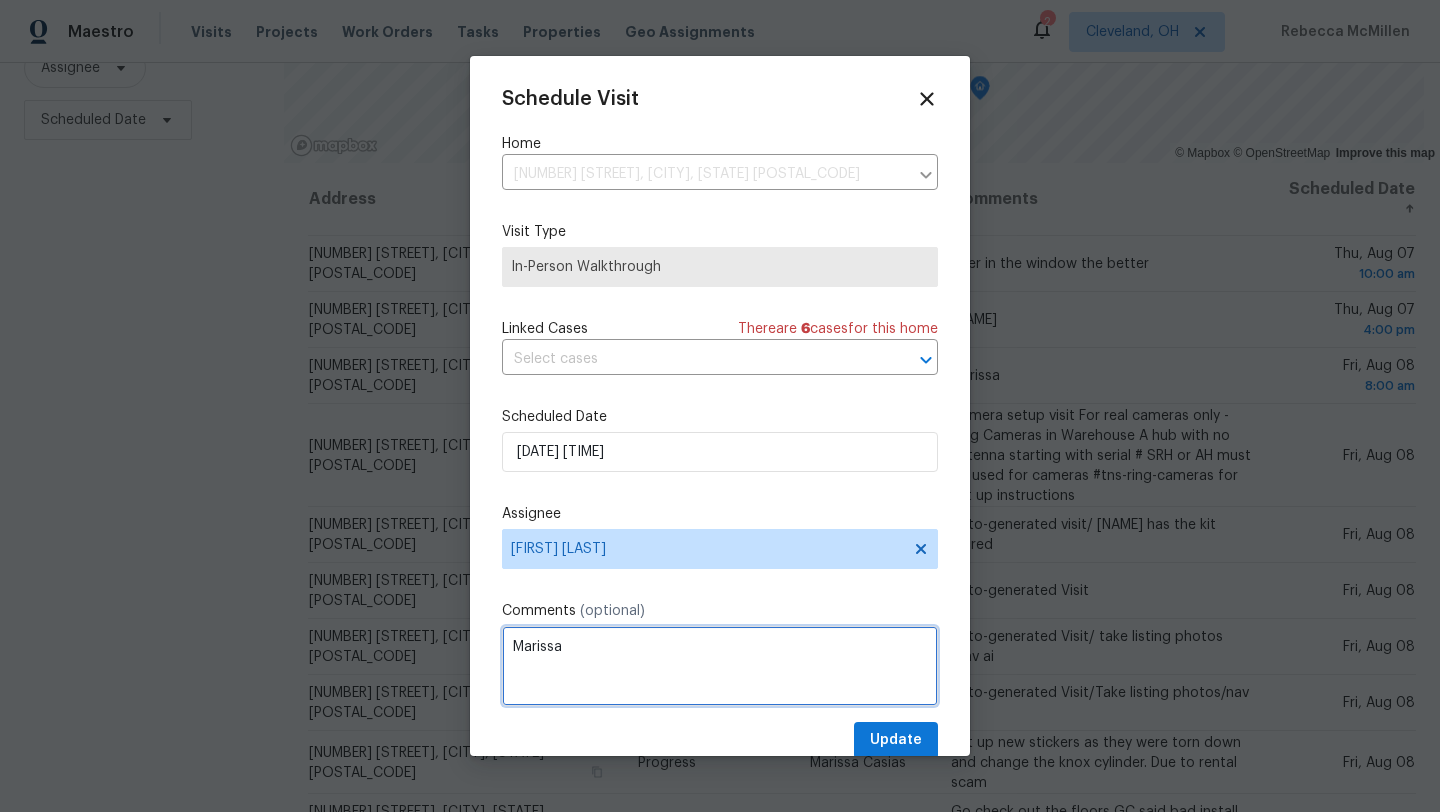 drag, startPoint x: 582, startPoint y: 651, endPoint x: 408, endPoint y: 651, distance: 174 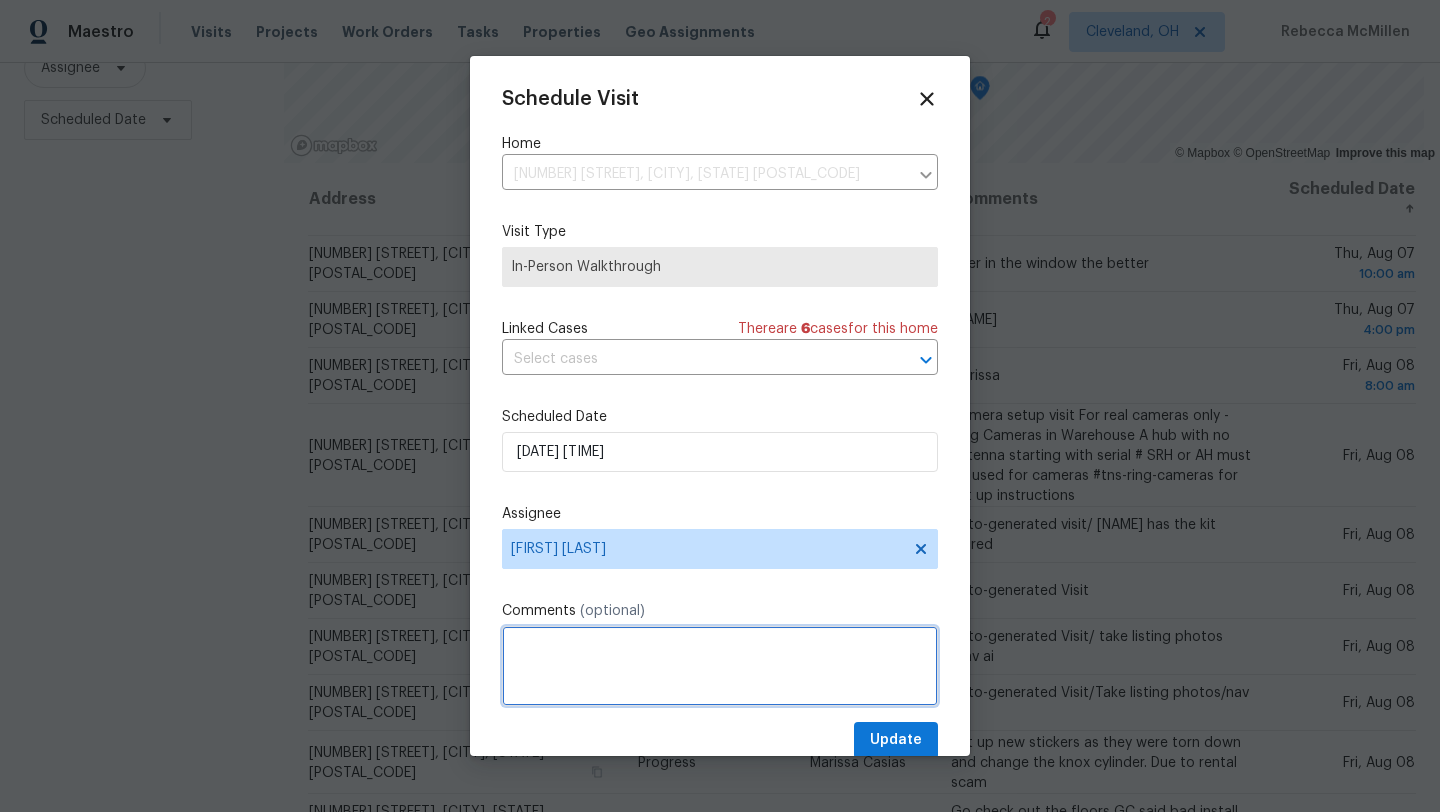 type 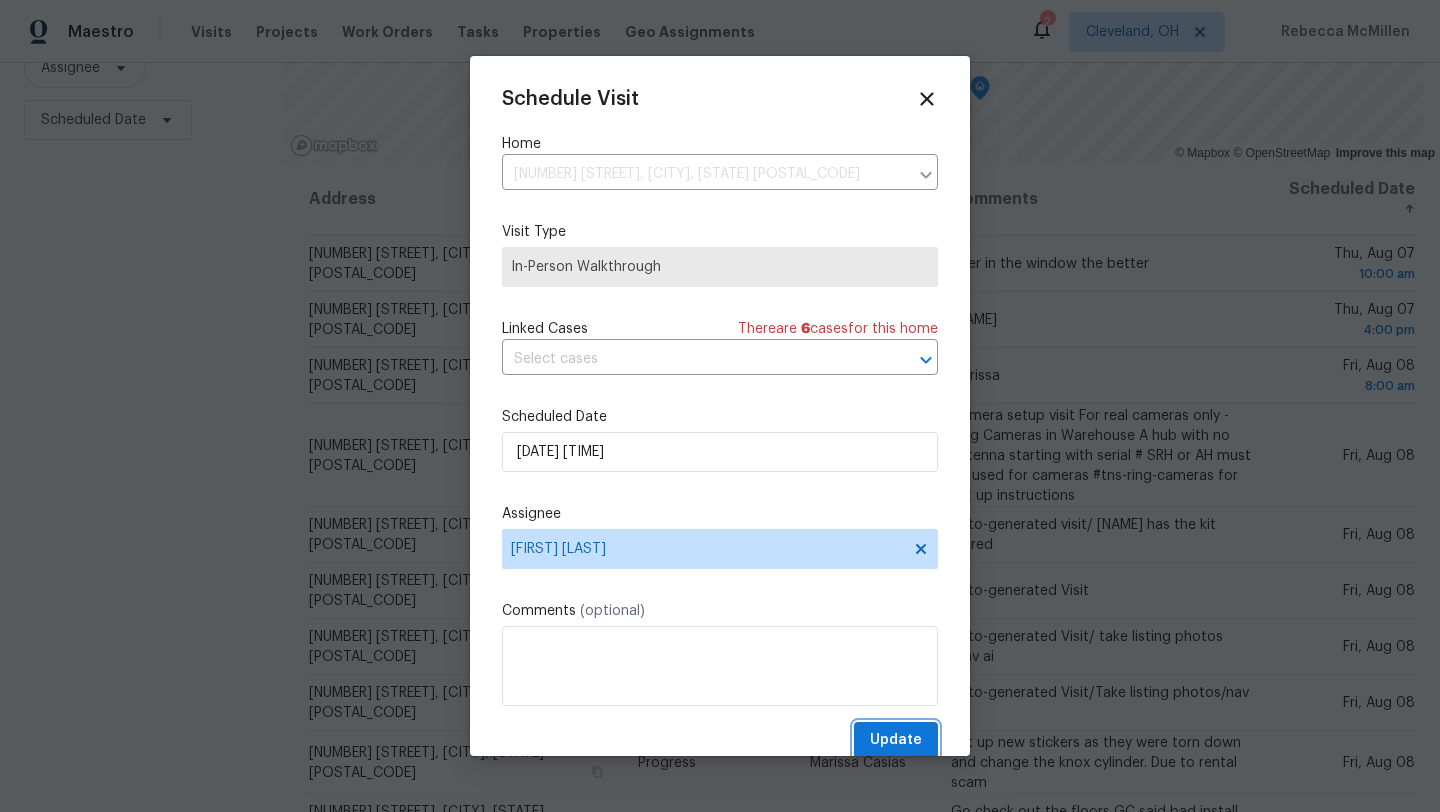click on "Update" at bounding box center (896, 740) 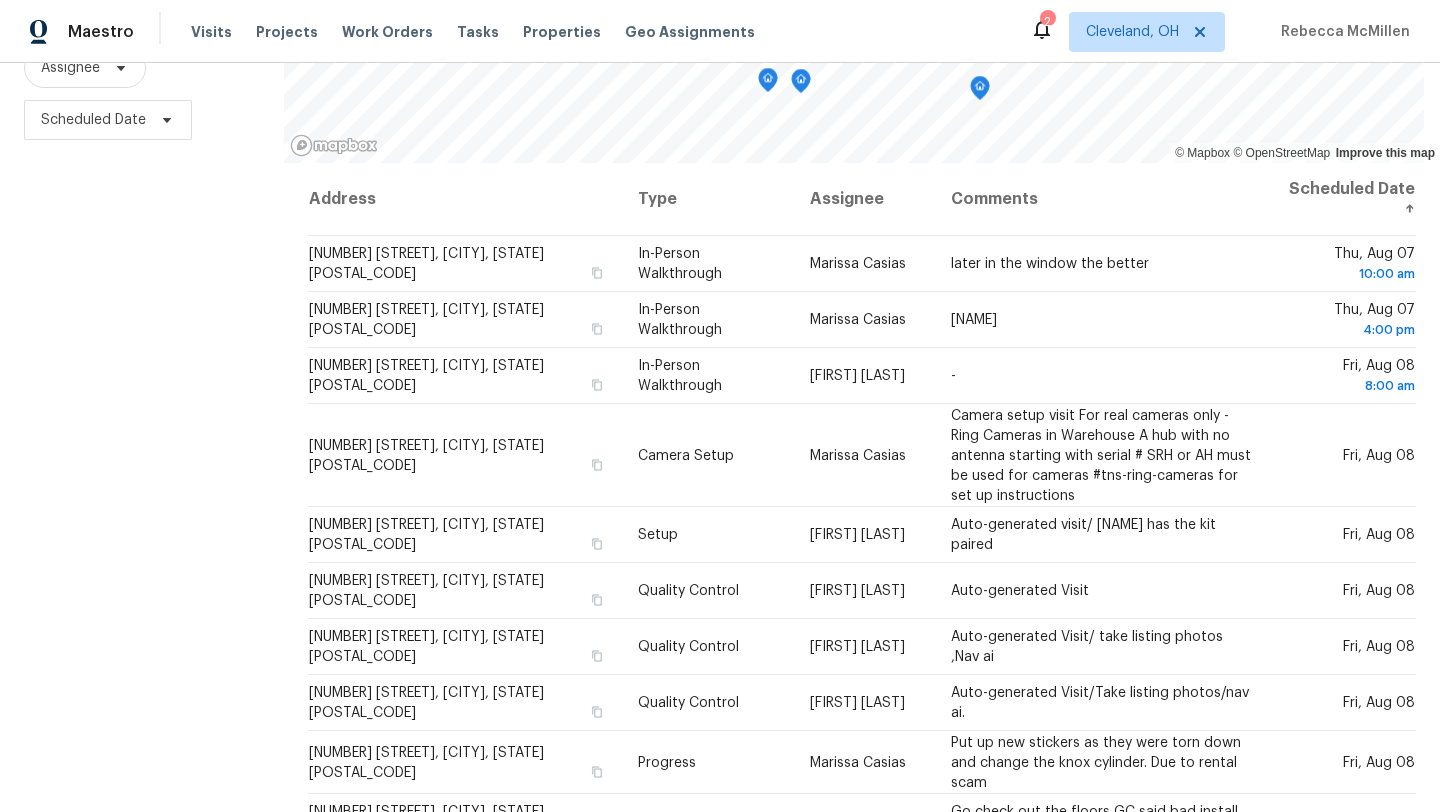 scroll, scrollTop: 0, scrollLeft: 0, axis: both 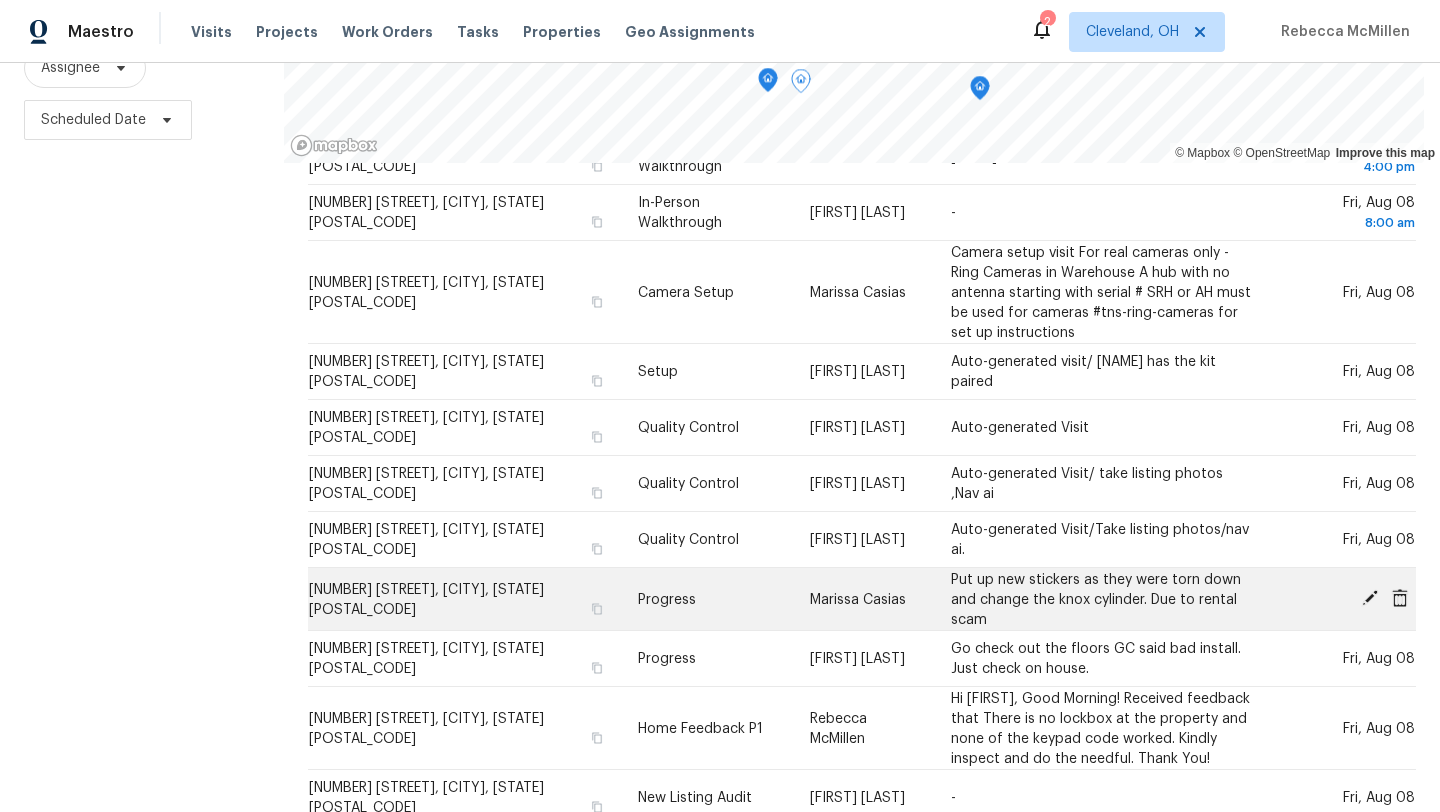 click 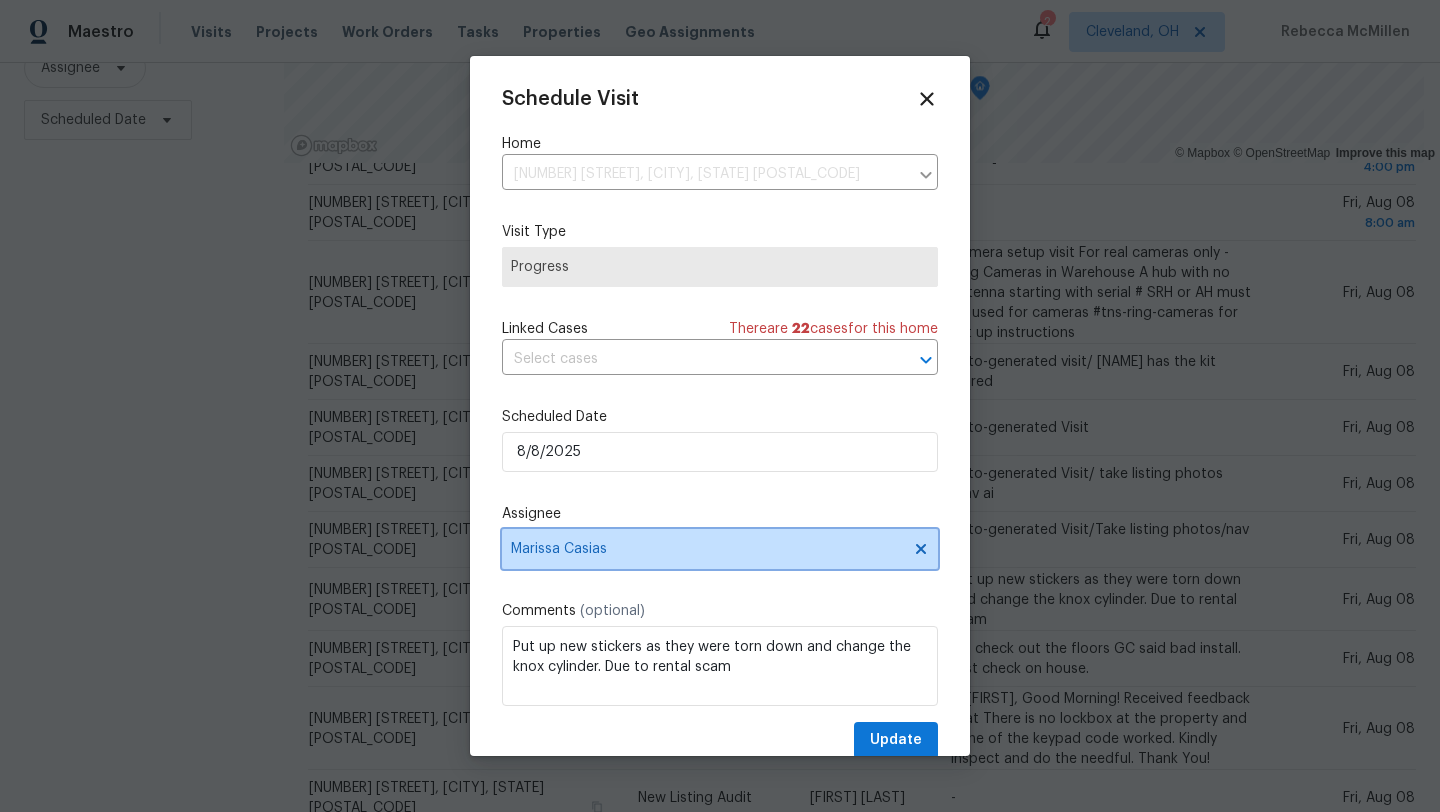 click on "Marissa Casias" at bounding box center [707, 549] 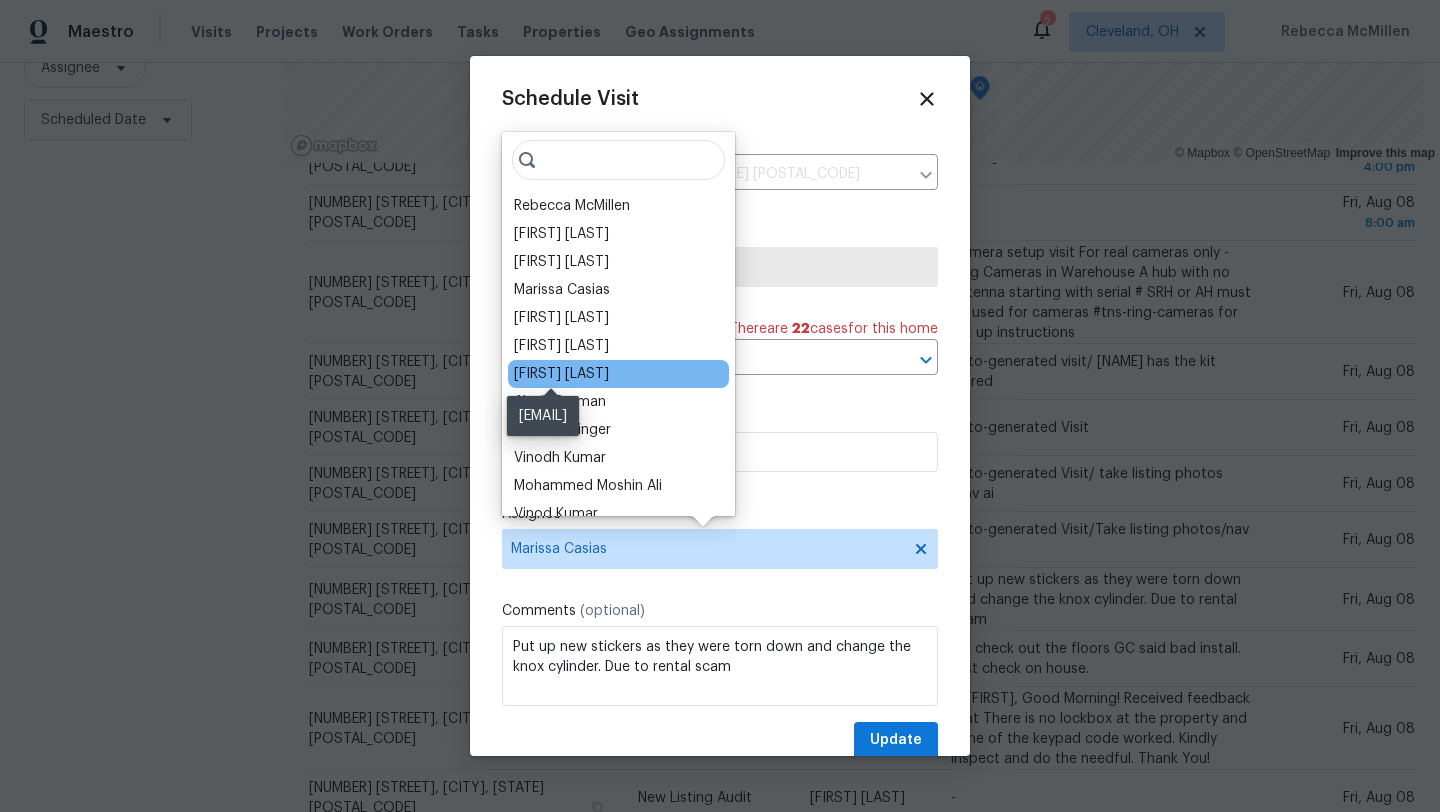 click on "[FIRST] [LAST]" at bounding box center (561, 374) 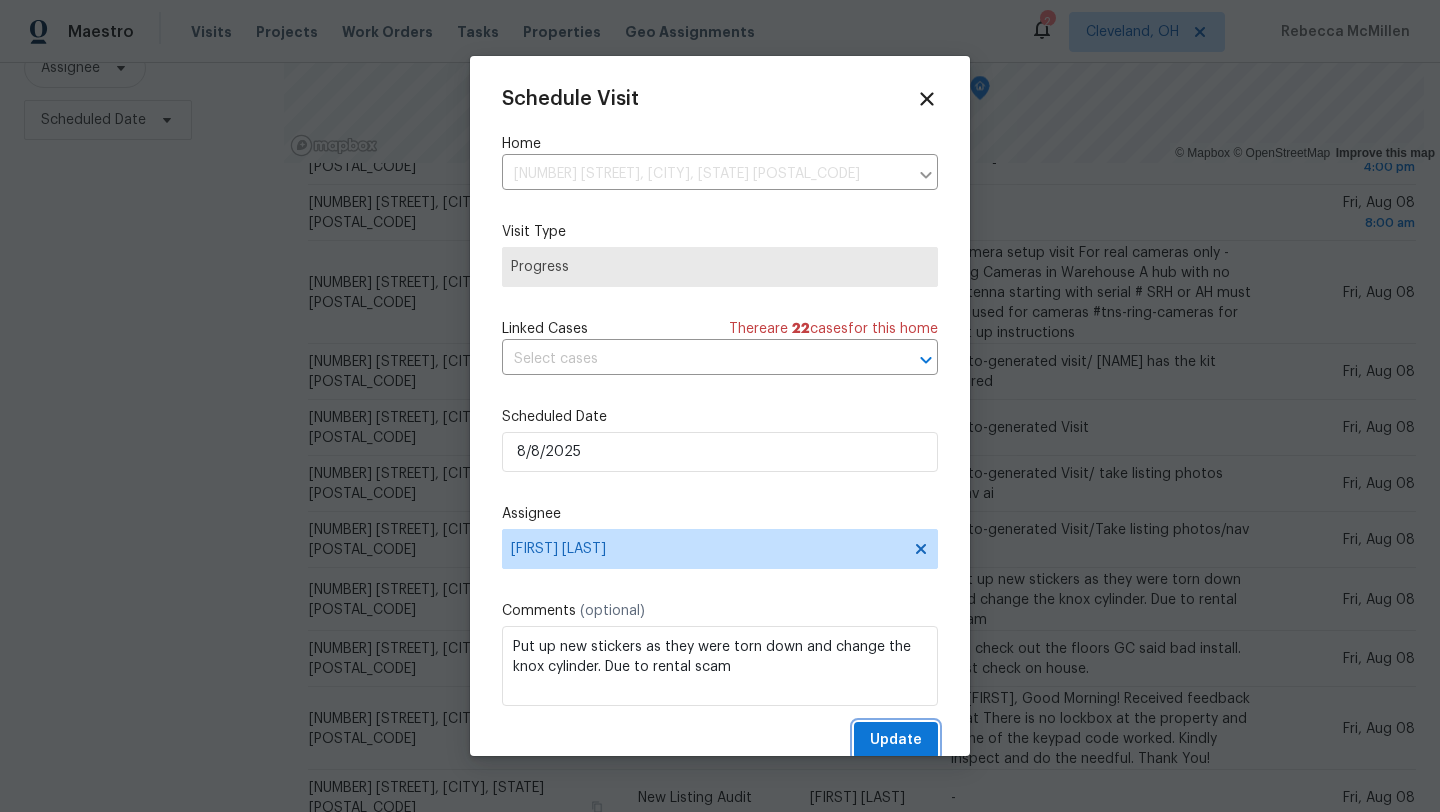 click on "Update" at bounding box center (896, 740) 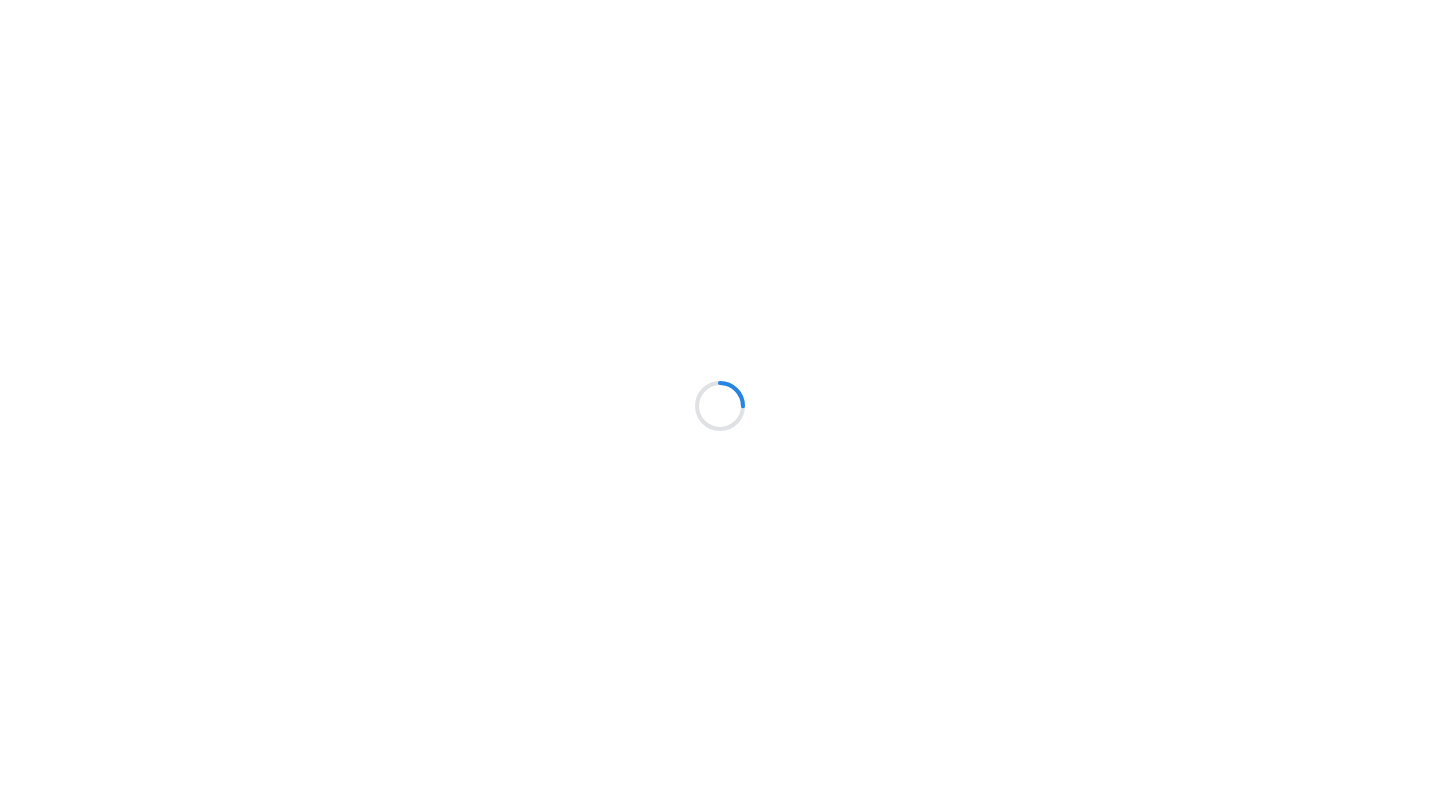 scroll, scrollTop: 0, scrollLeft: 0, axis: both 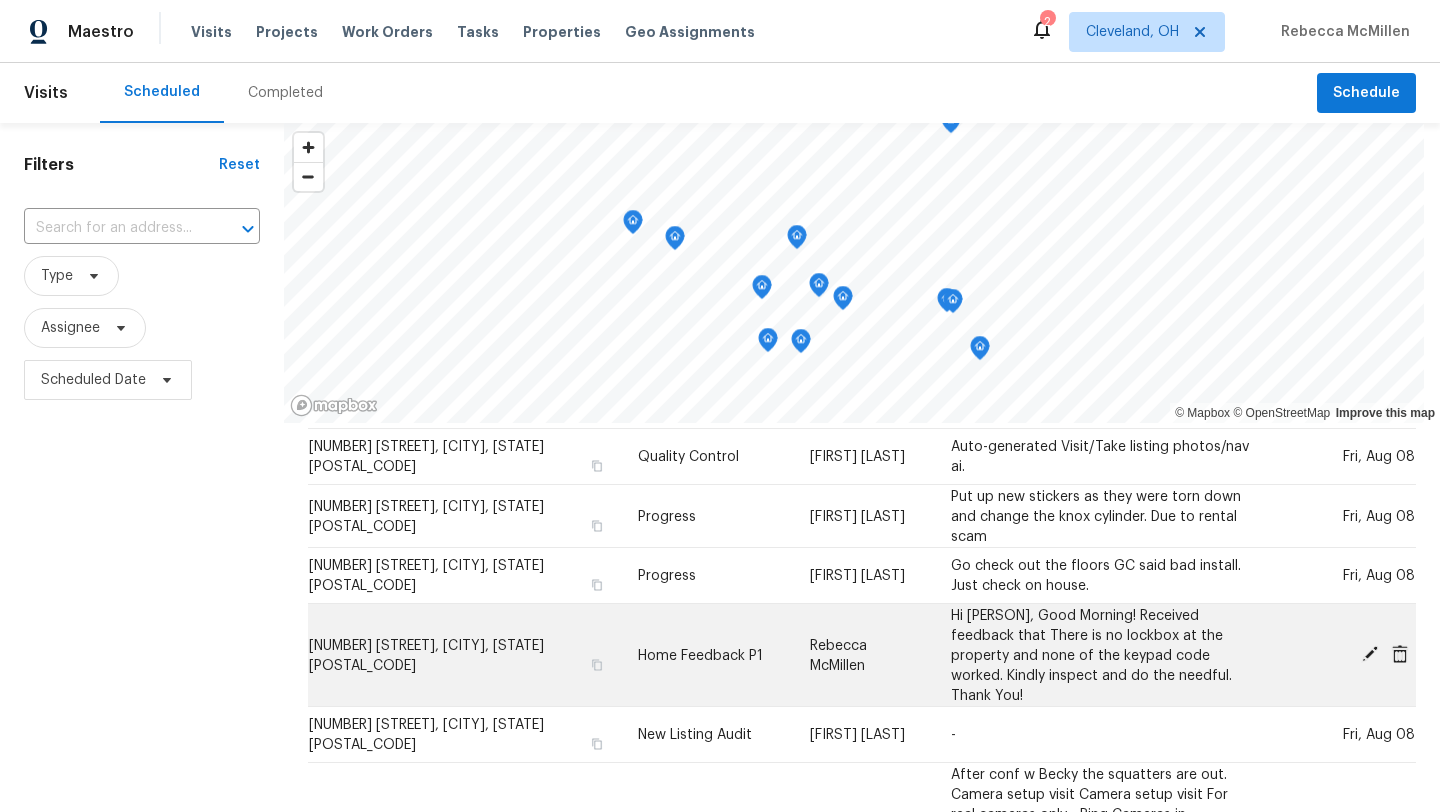 click 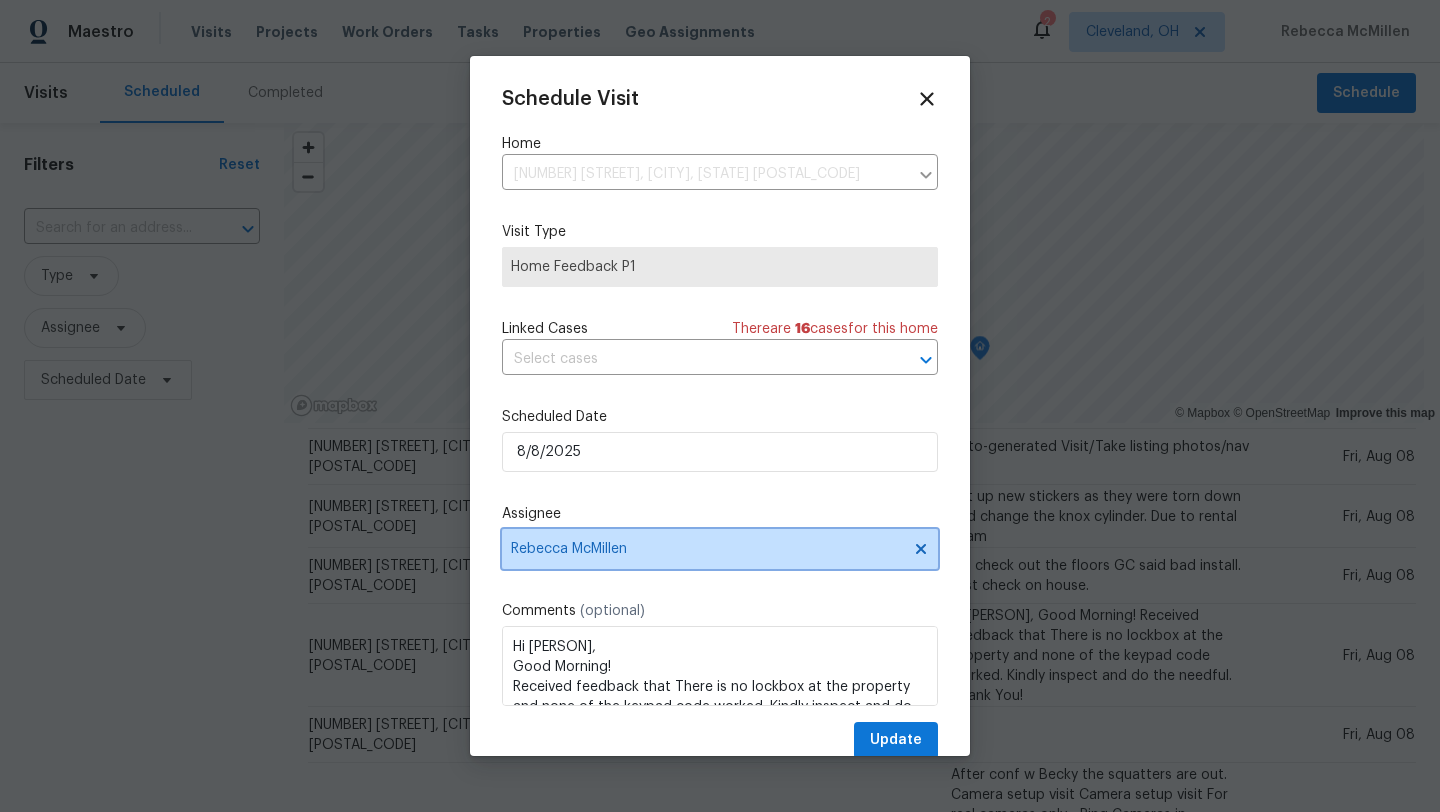 click on "Rebecca McMillen" at bounding box center [707, 549] 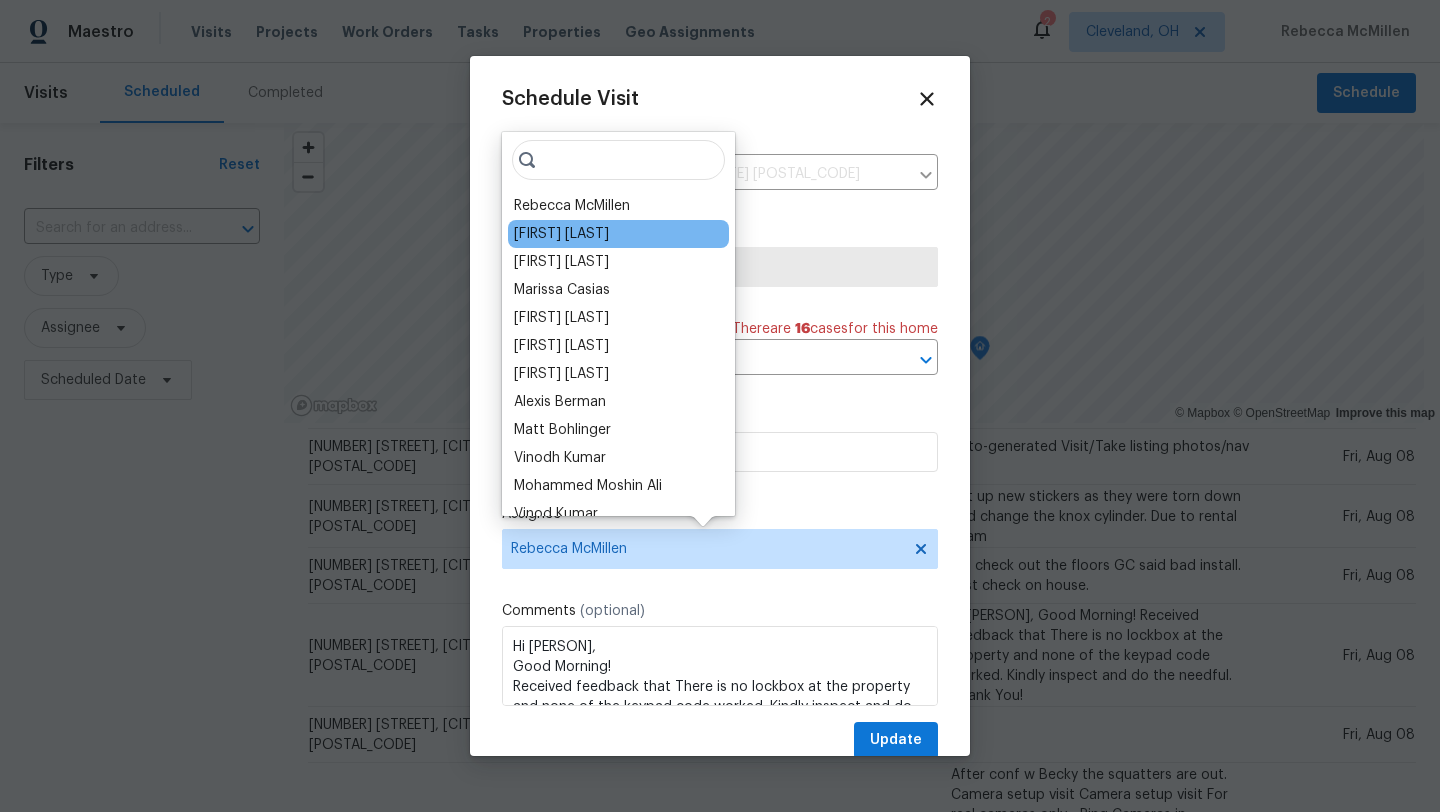 click on "[FIRST] [LAST]" at bounding box center (618, 234) 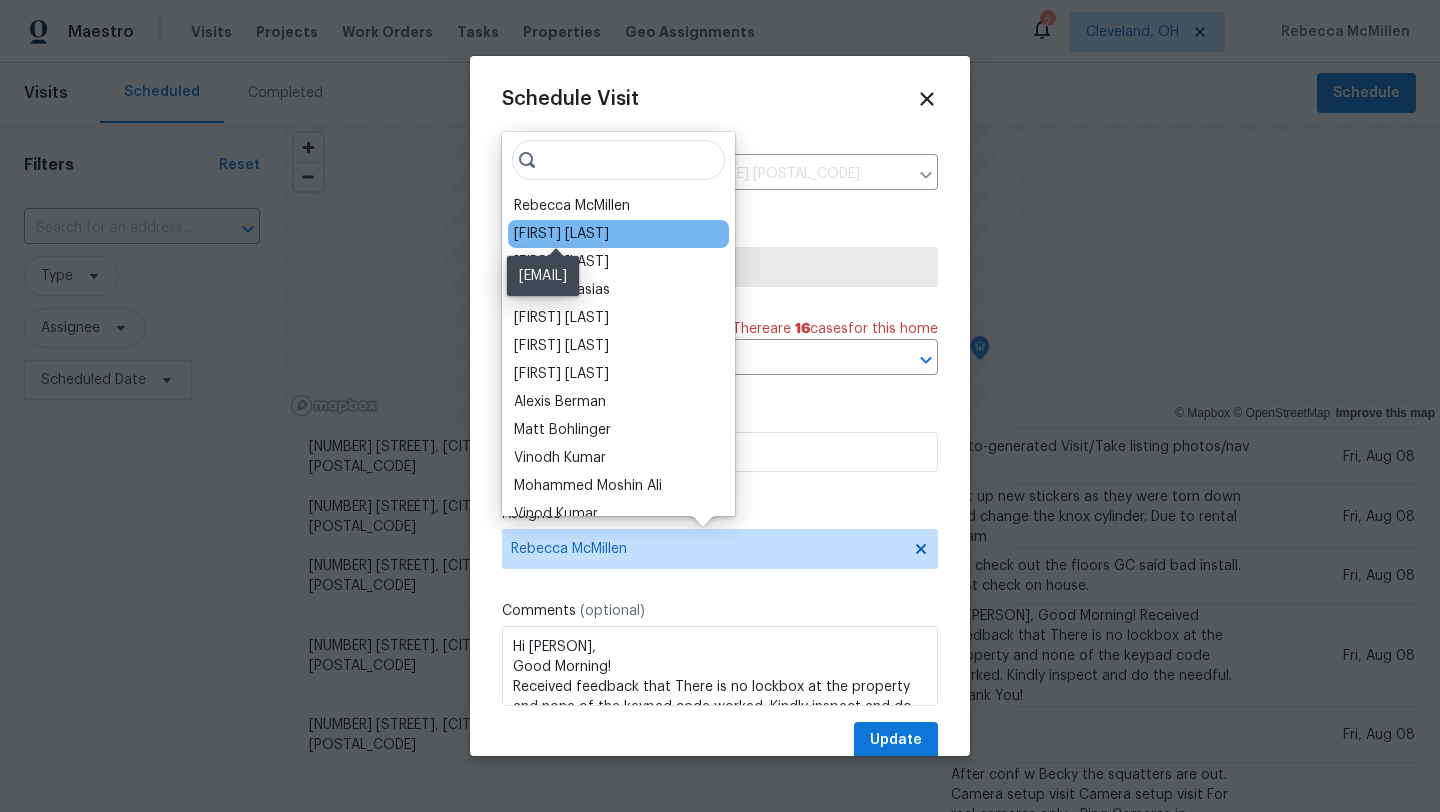 click on "[FIRST] [LAST]" at bounding box center [561, 234] 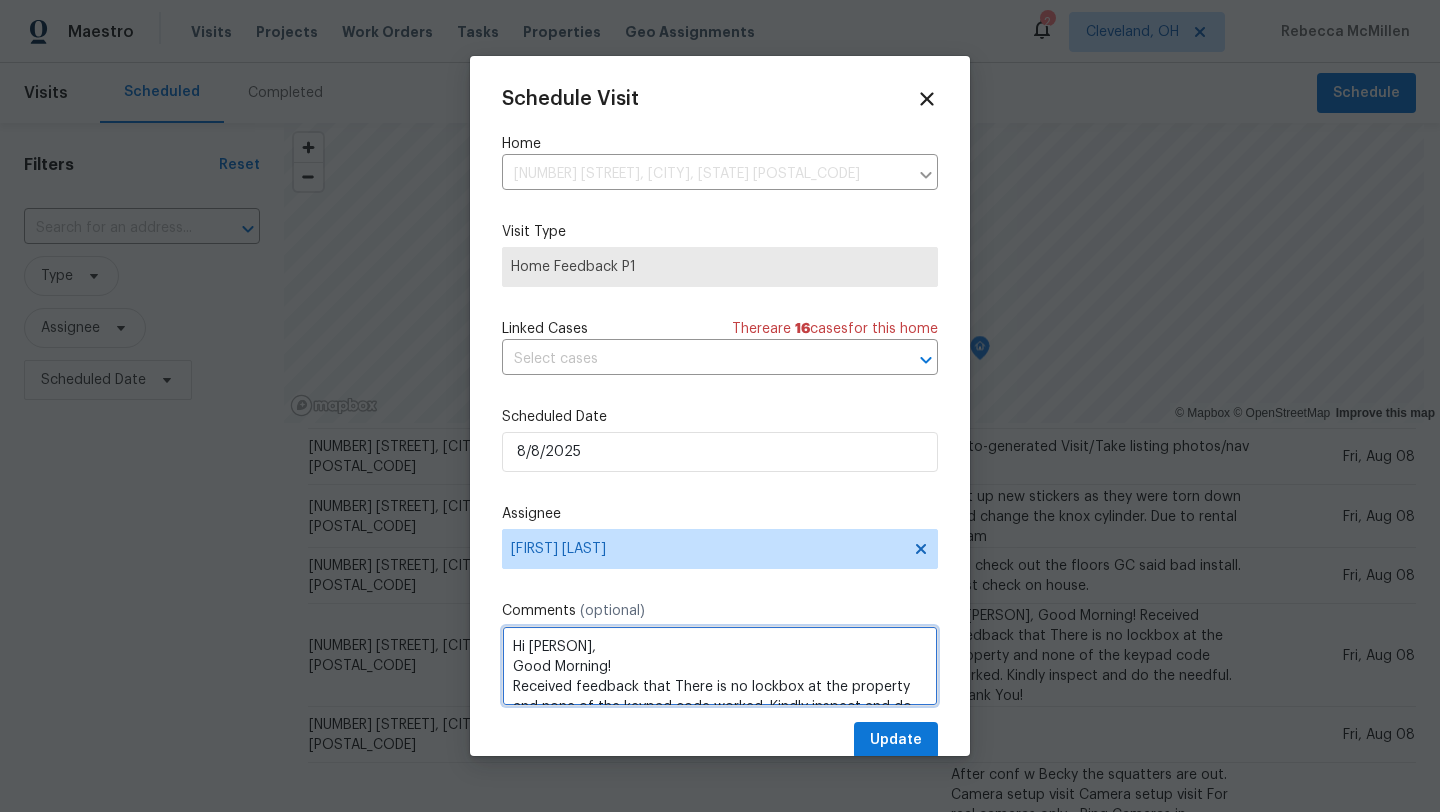 drag, startPoint x: 594, startPoint y: 649, endPoint x: 505, endPoint y: 644, distance: 89.140335 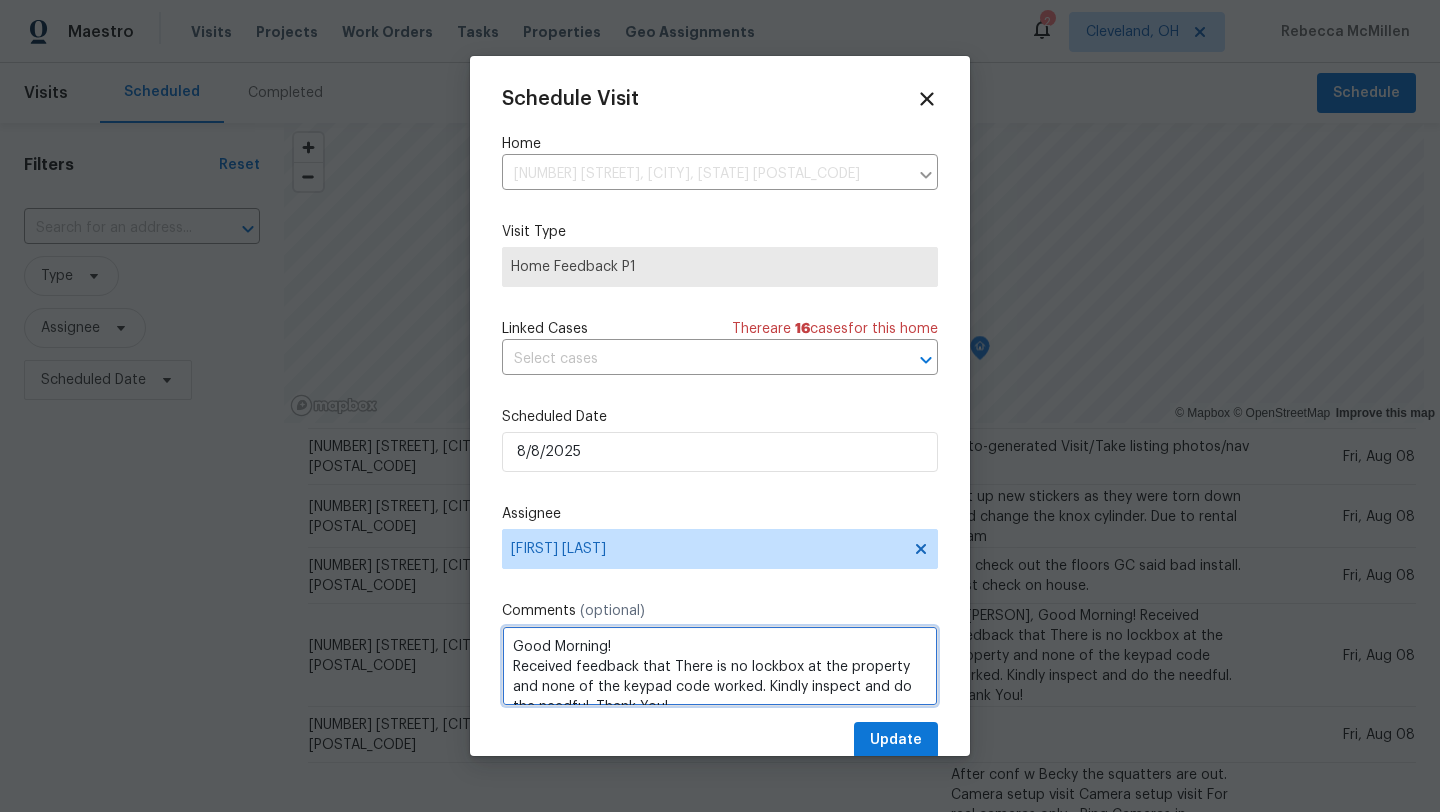 type on "Good Morning!
Received feedback that There is no lockbox at the property and none of the keypad code worked. Kindly inspect and do the needful. Thank You!" 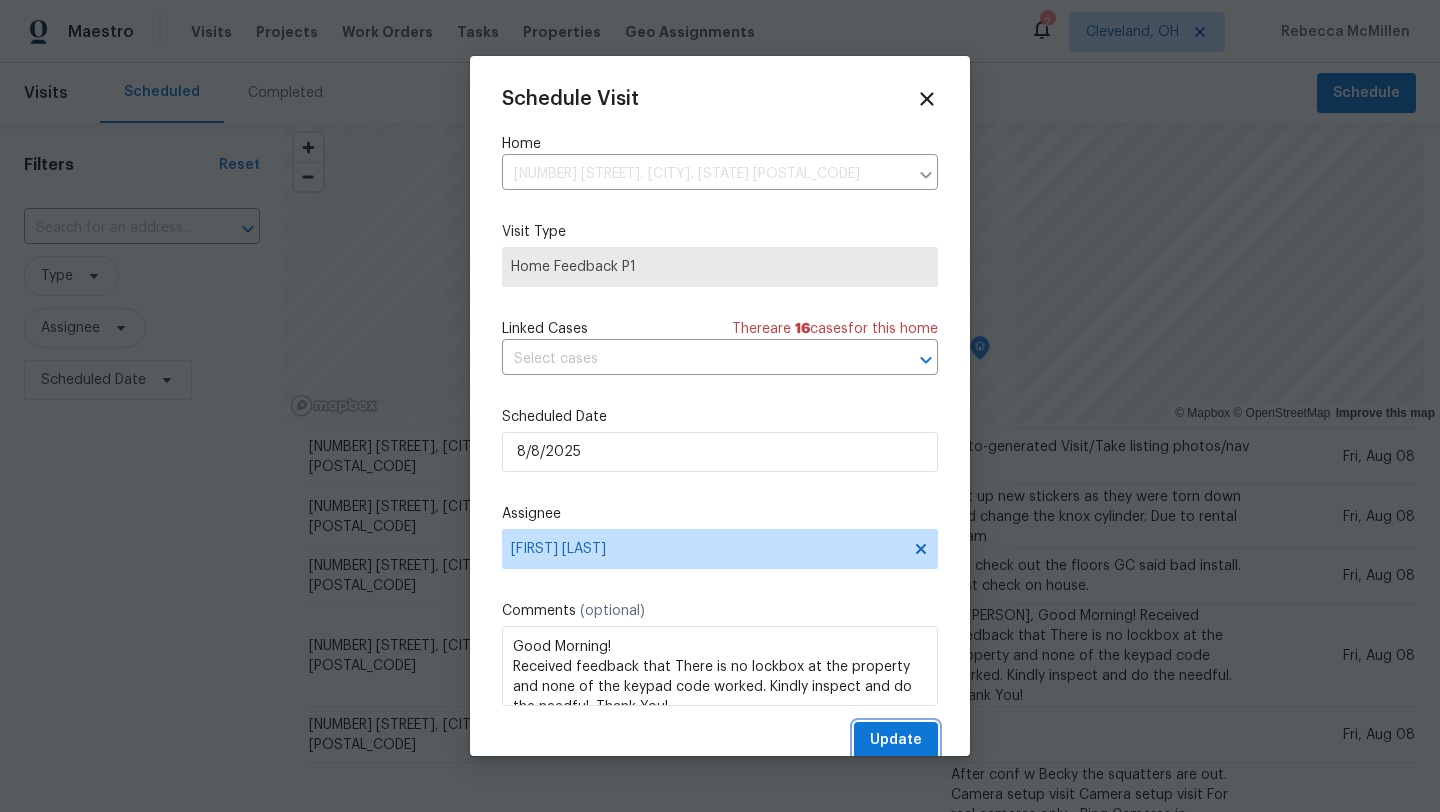 click on "Update" at bounding box center (896, 740) 